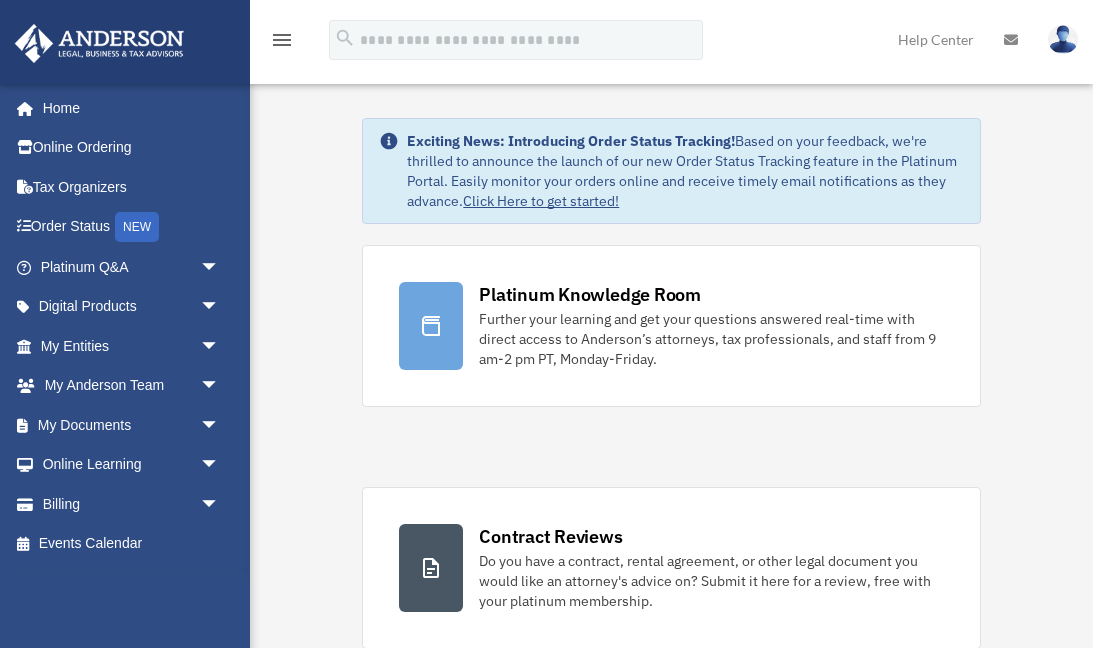 scroll, scrollTop: 0, scrollLeft: 0, axis: both 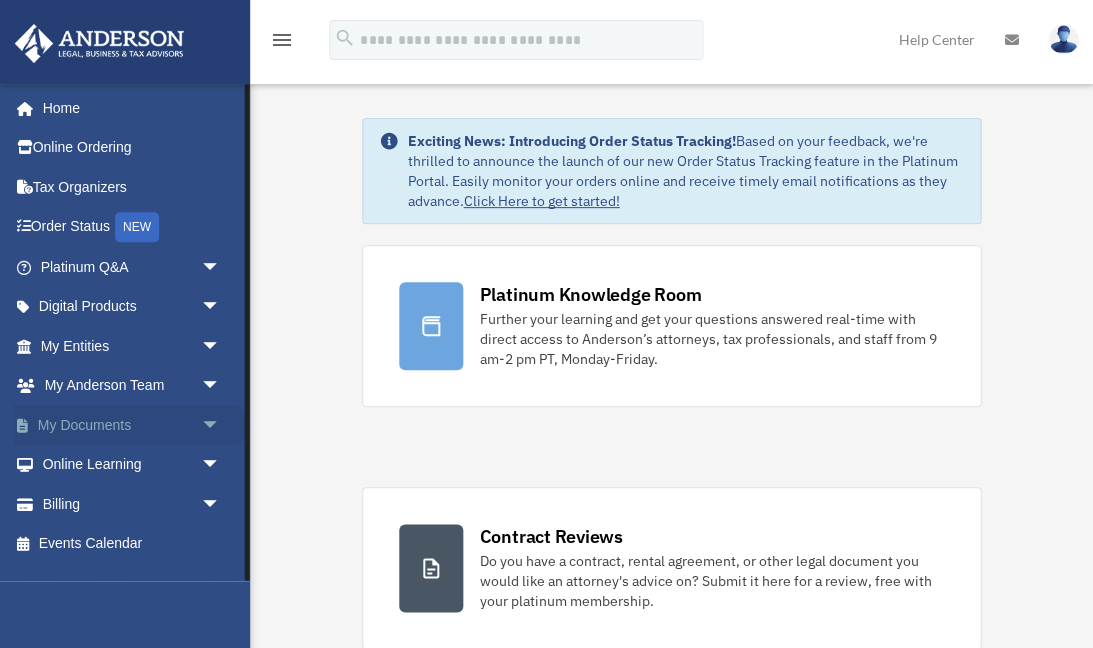 click on "My Documents arrow_drop_down" at bounding box center [132, 425] 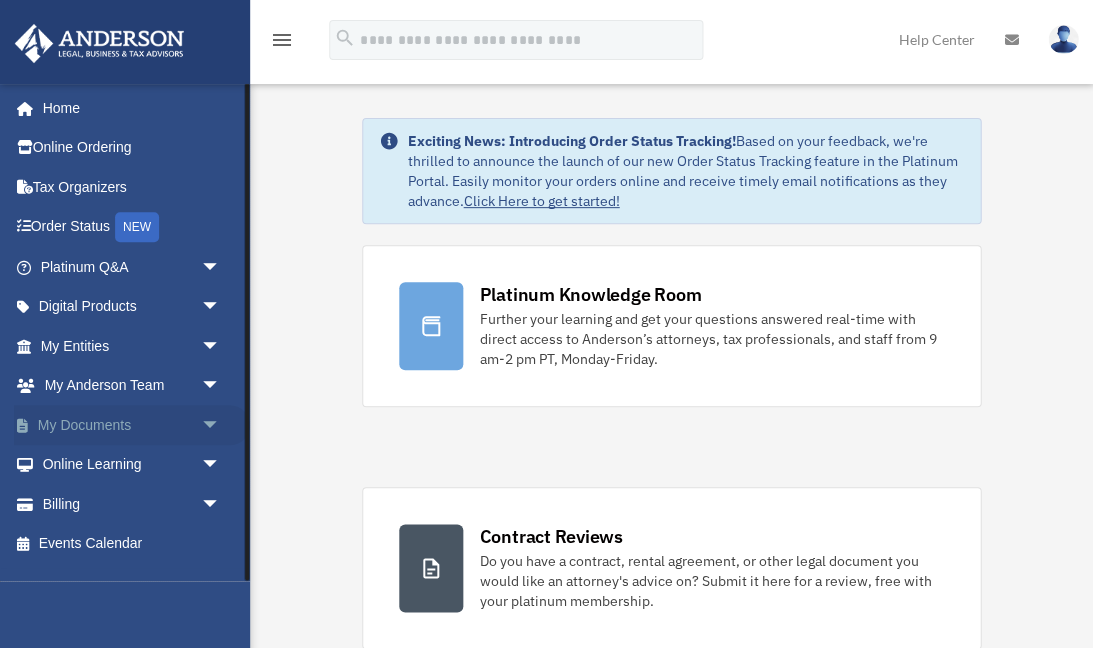 click on "arrow_drop_down" at bounding box center (220, 425) 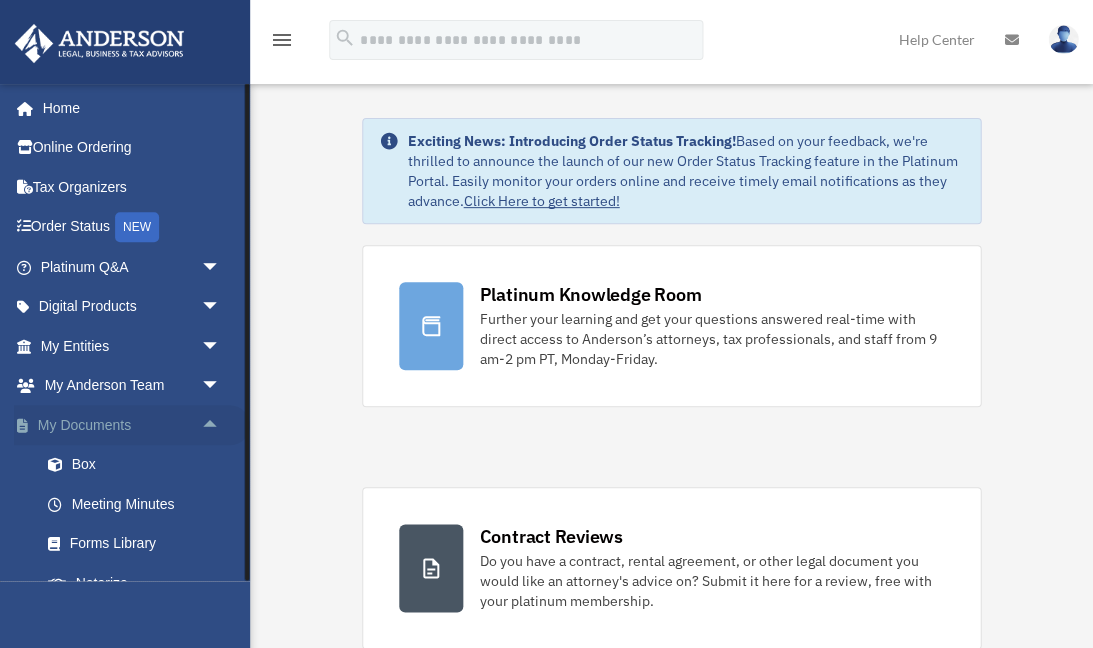 click on "My Documents arrow_drop_up" at bounding box center [132, 425] 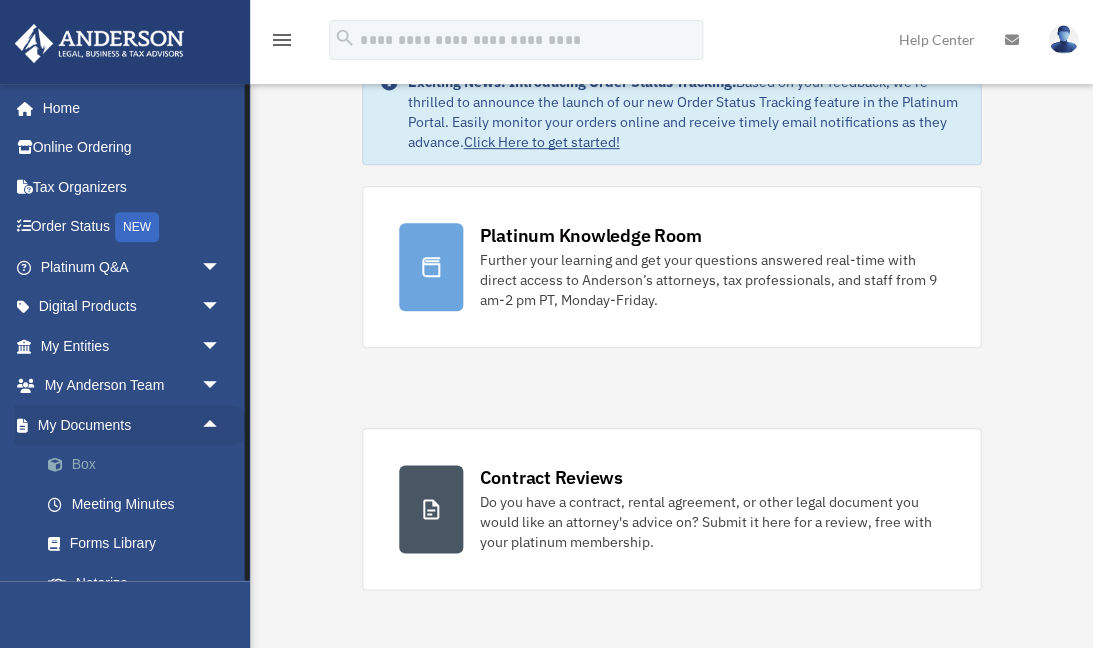 click on "Box" at bounding box center (139, 465) 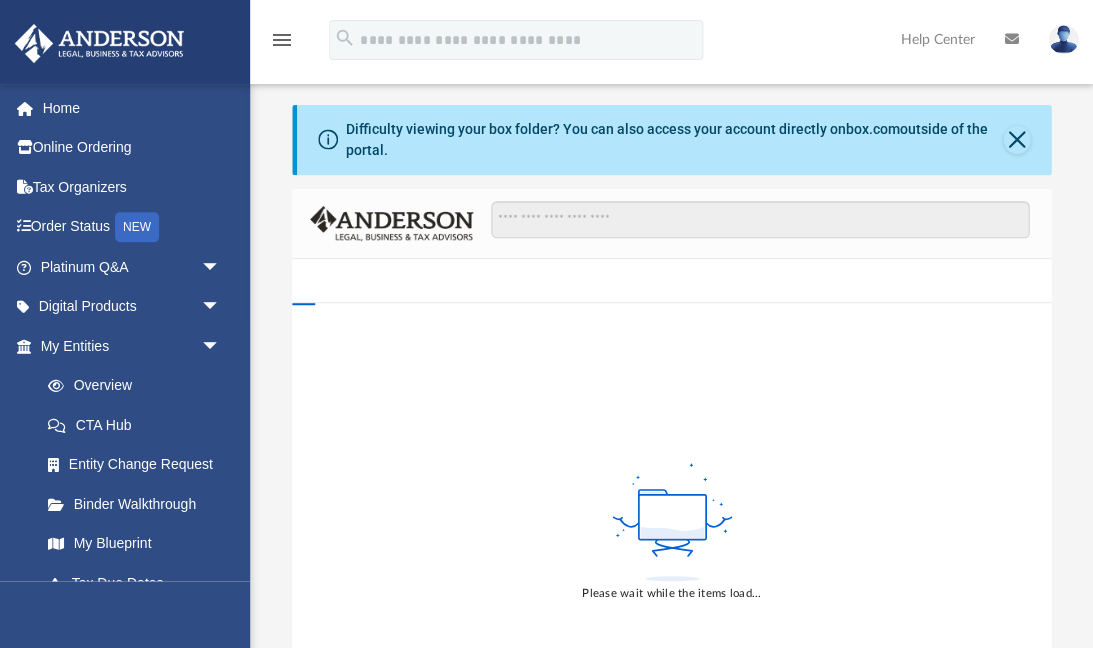 scroll, scrollTop: 6, scrollLeft: 0, axis: vertical 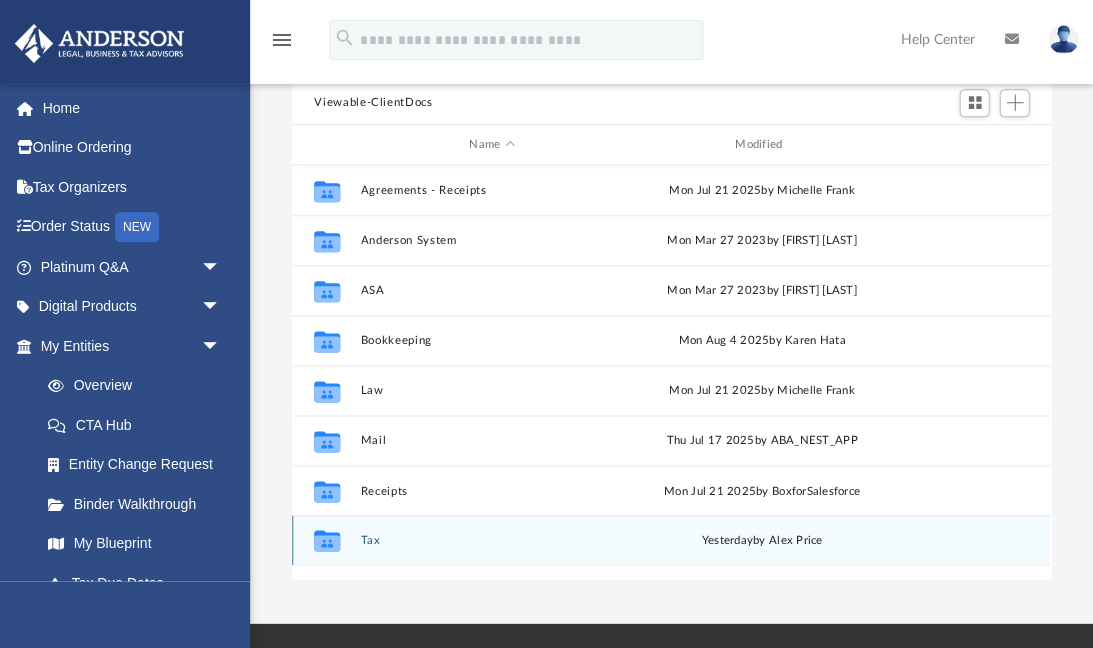 click on "Tax" at bounding box center (492, 540) 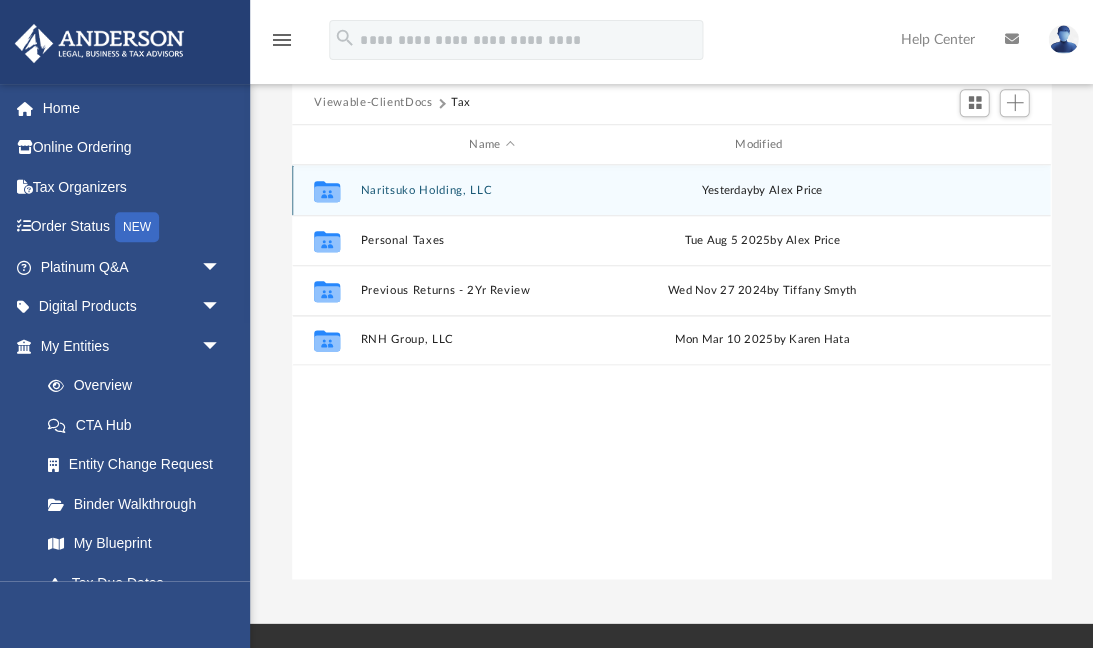 click on "Naritsuko Holding, LLC" at bounding box center (492, 190) 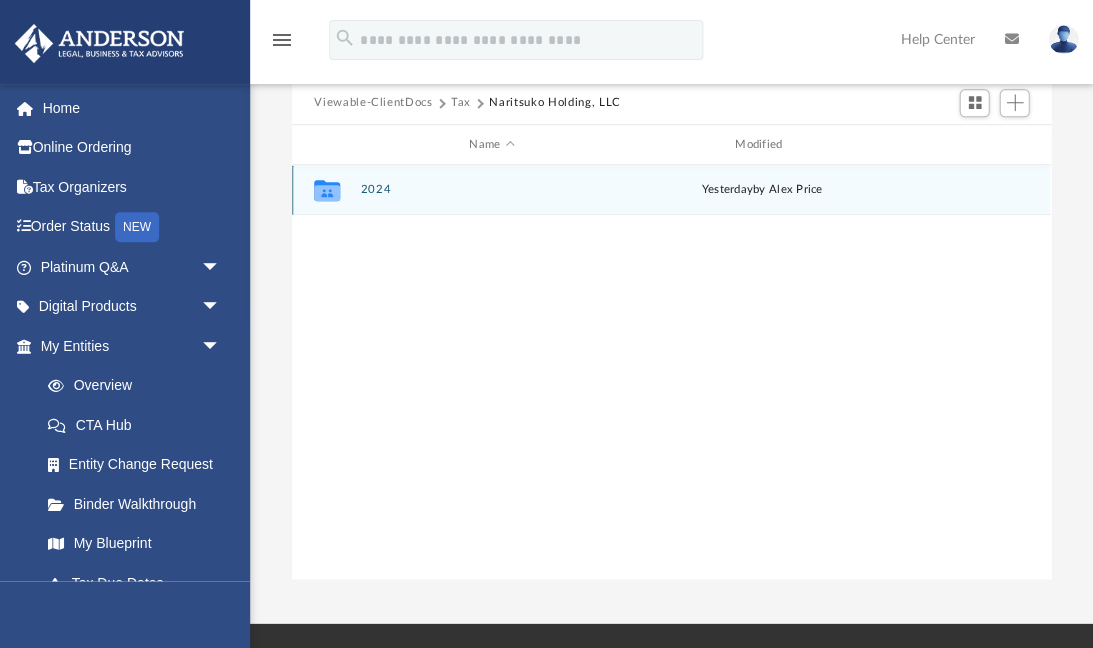 click on "2024" at bounding box center (492, 190) 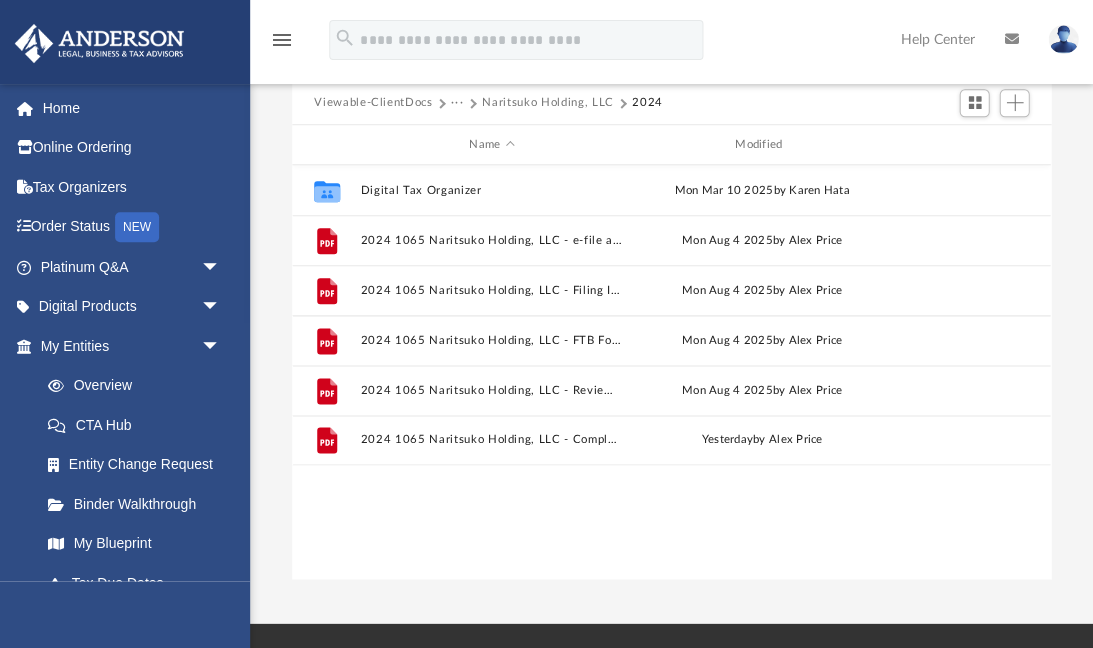 click on "Viewable-ClientDocs" at bounding box center [373, 103] 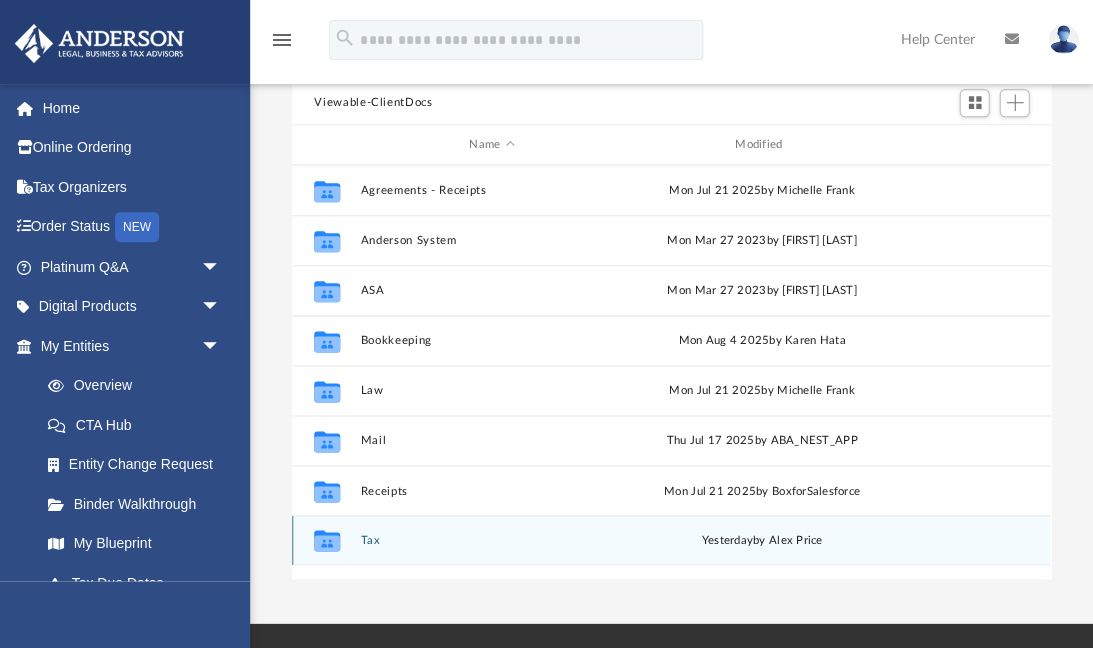 click on "Collaborated Folder" at bounding box center [327, 540] 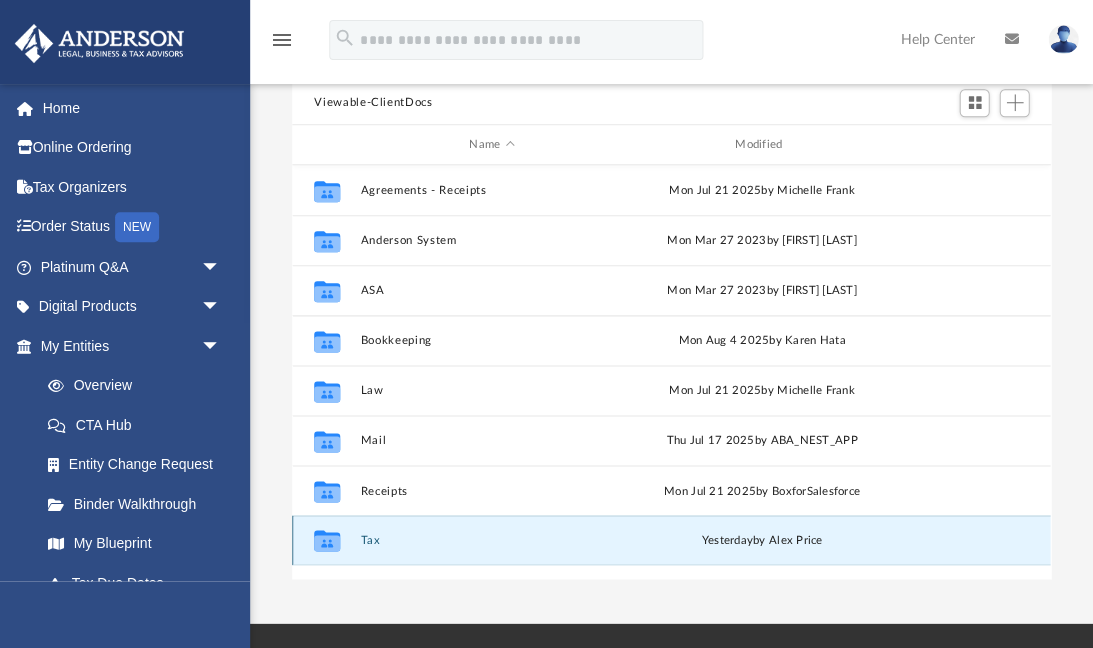 click on "Collaborated Folder" 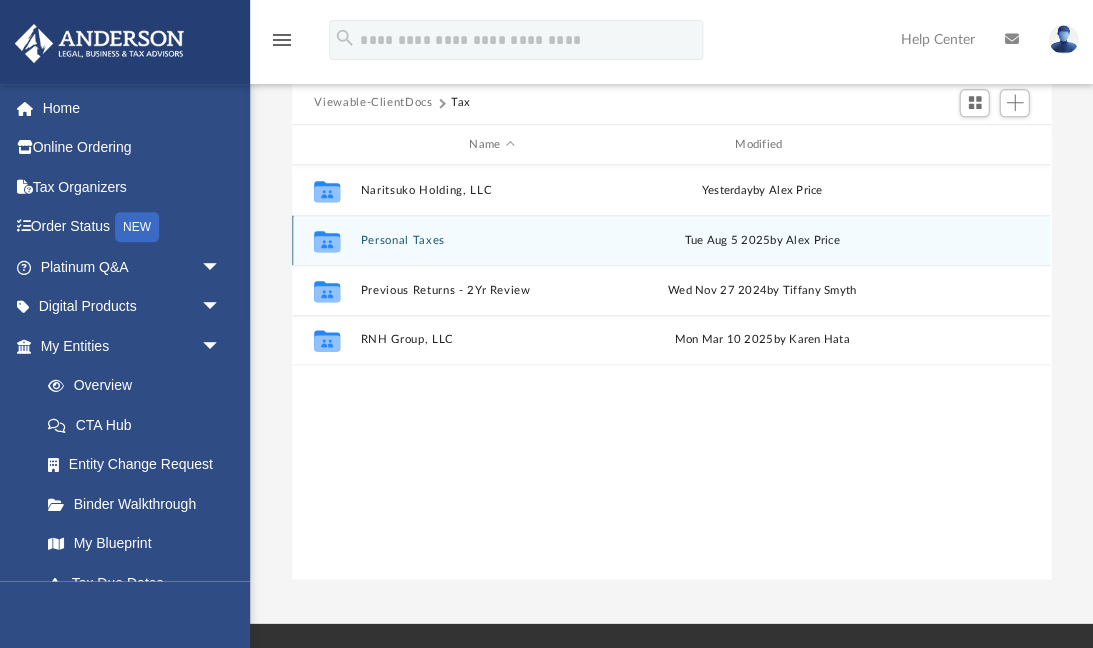 click on "Personal Taxes" at bounding box center [492, 240] 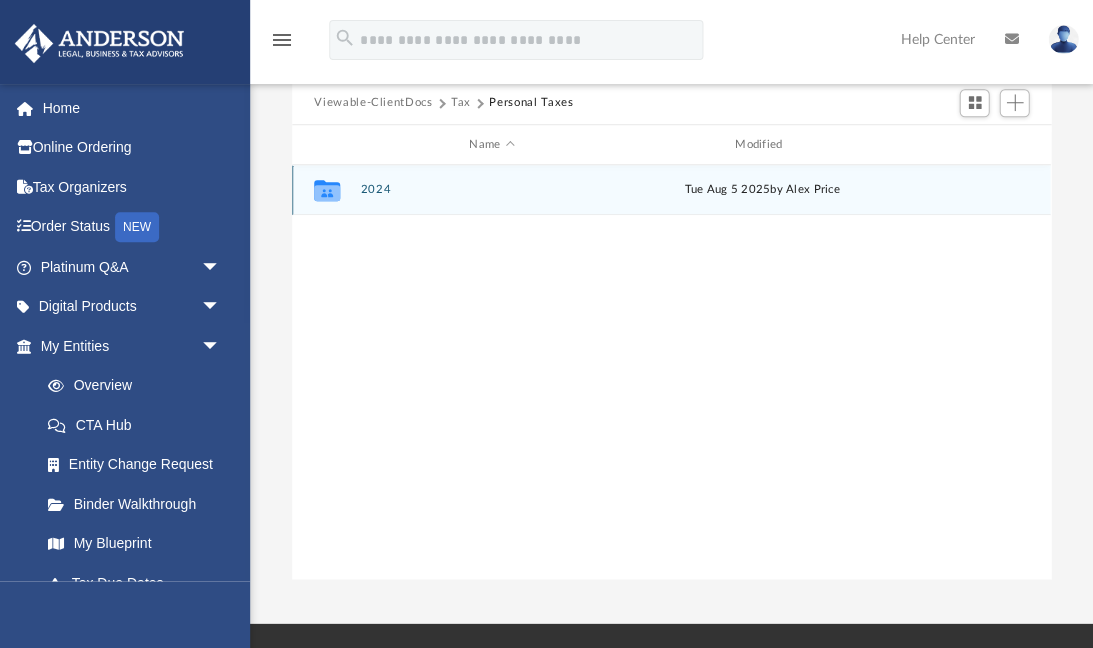 click on "2024" at bounding box center [492, 190] 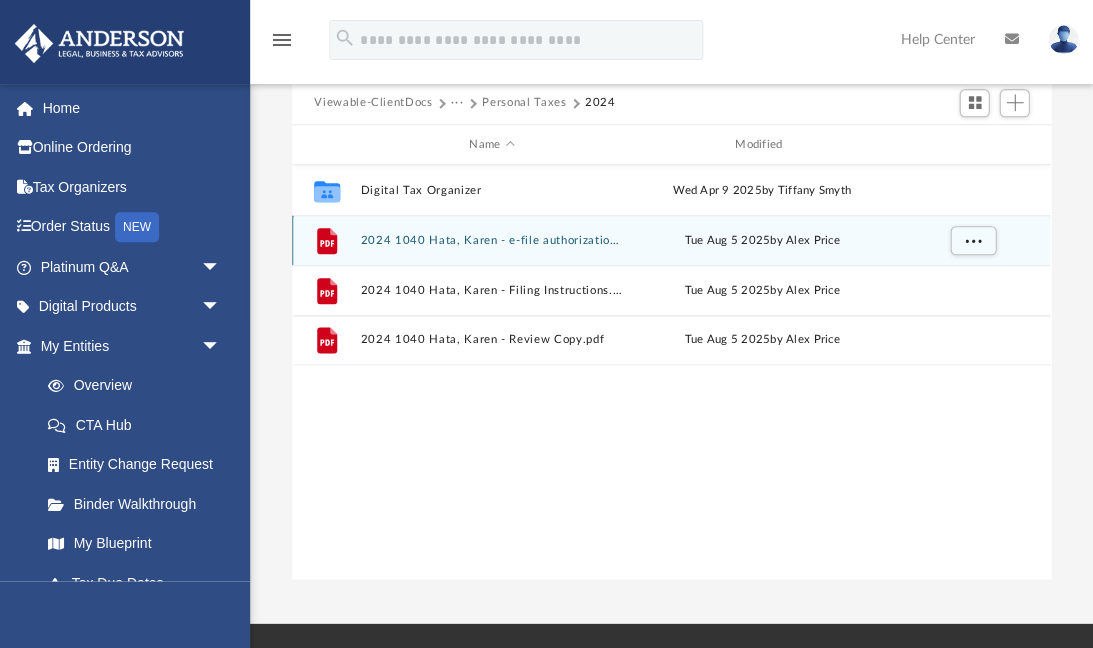 click on "2024 1040 Hata, Karen - e-file authorization - please sign.pdf" at bounding box center [492, 240] 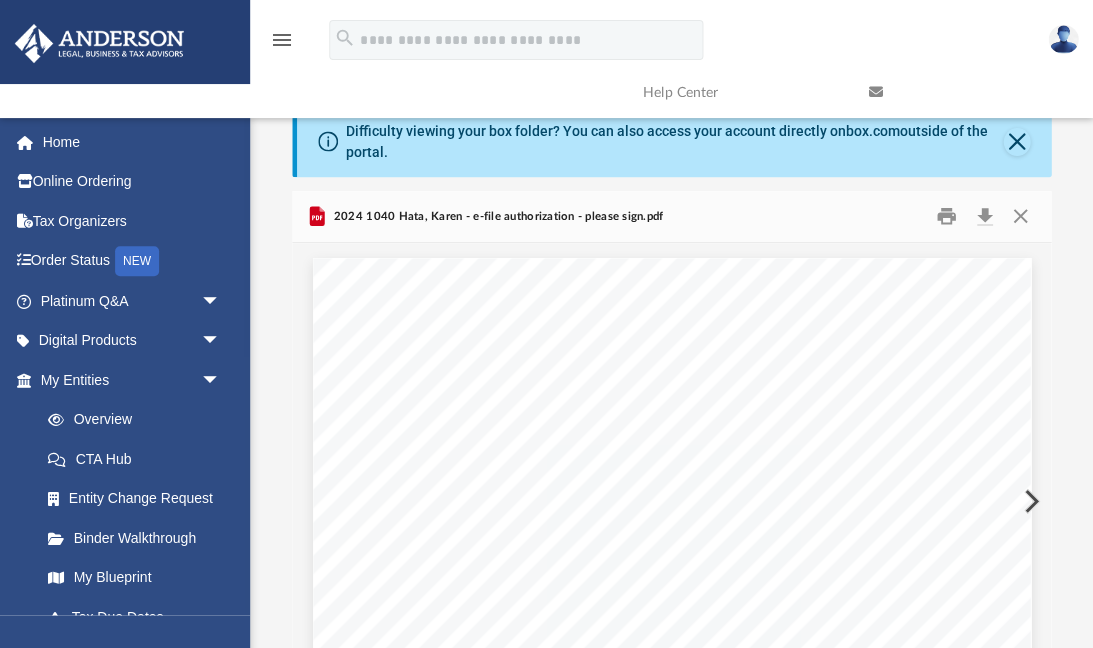 scroll, scrollTop: 0, scrollLeft: 0, axis: both 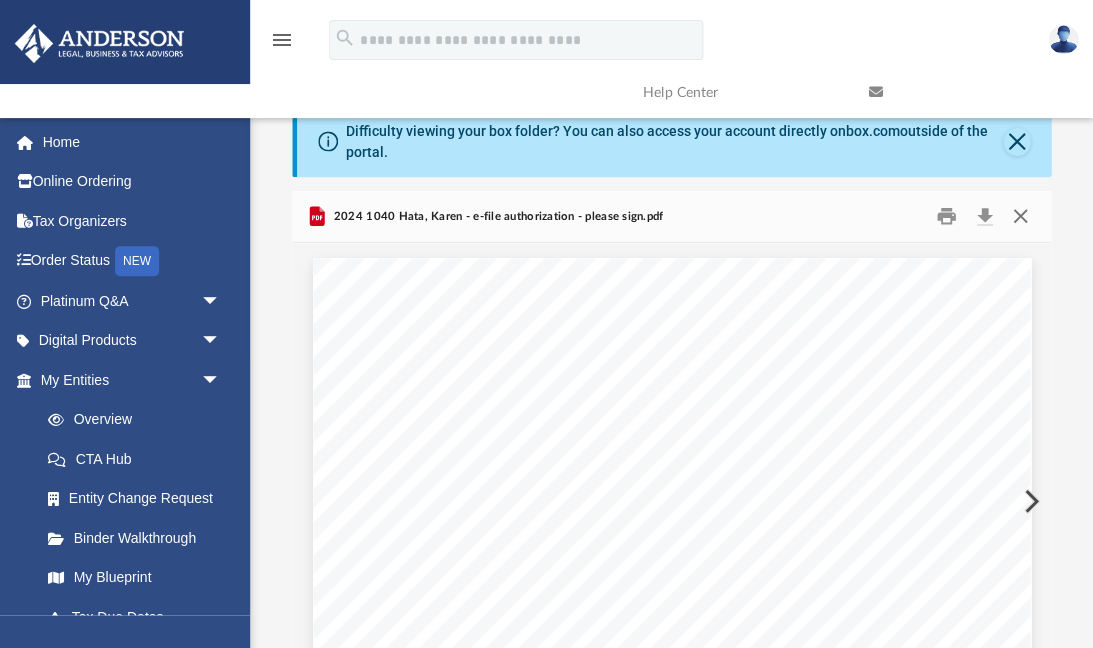 click at bounding box center (1019, 216) 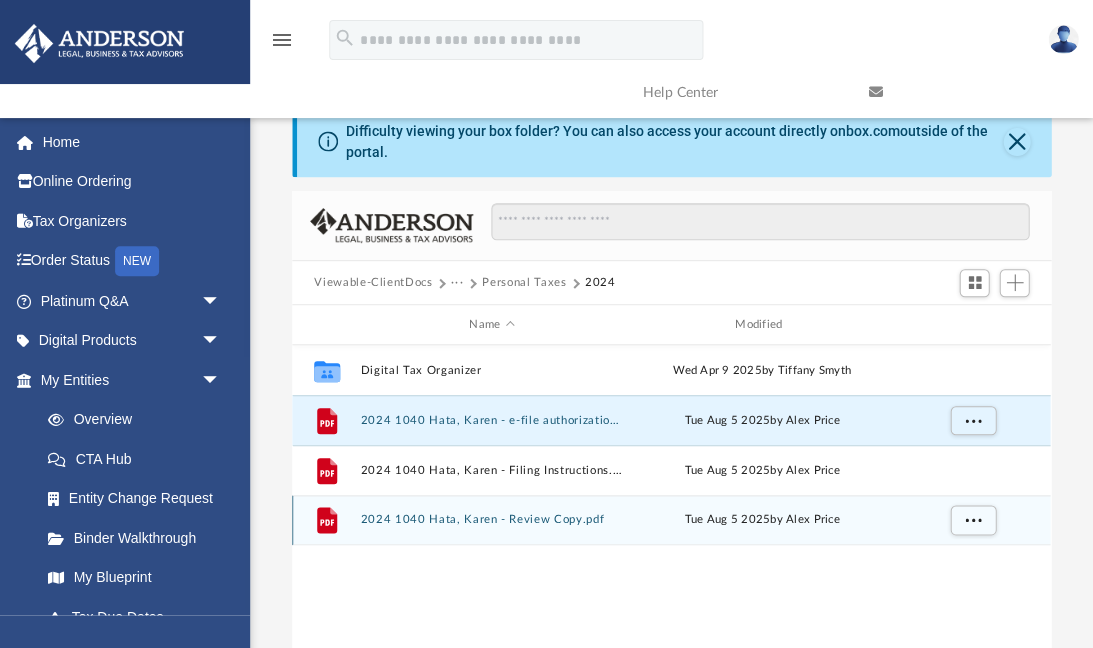 click on "File 2024 1040 Hata, Karen - Review Copy.pdf Tue Aug 5 2025  by Alex Price" at bounding box center [671, 520] 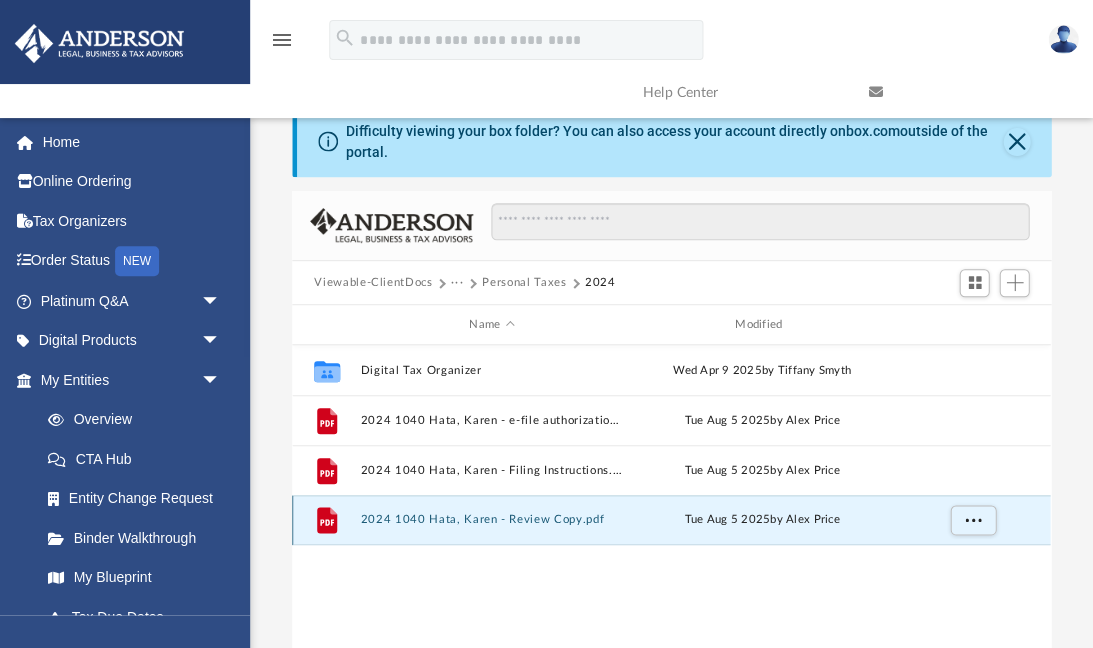 click on "2024 1040 Hata, Karen - Review Copy.pdf" at bounding box center (492, 520) 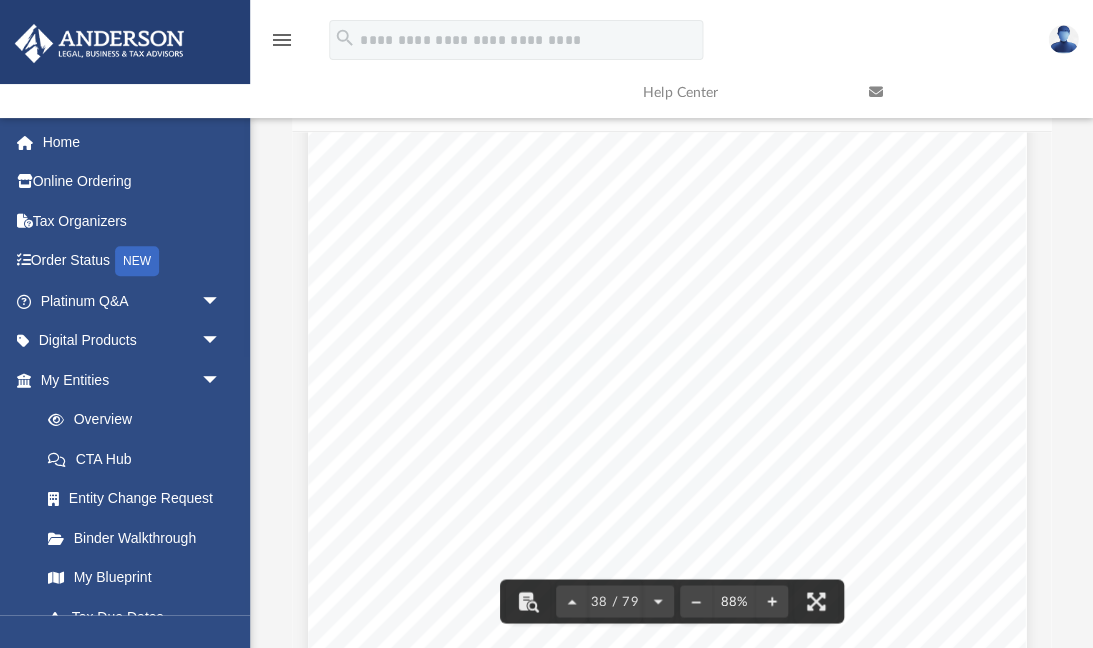 scroll, scrollTop: 33644, scrollLeft: 5, axis: both 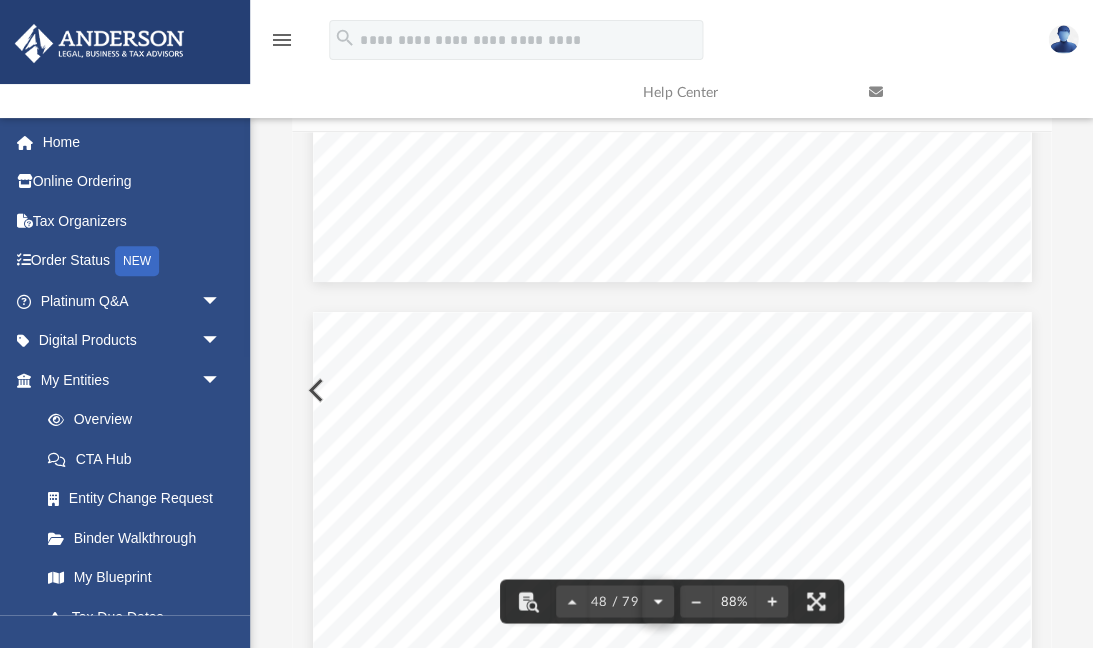 click at bounding box center (658, 601) 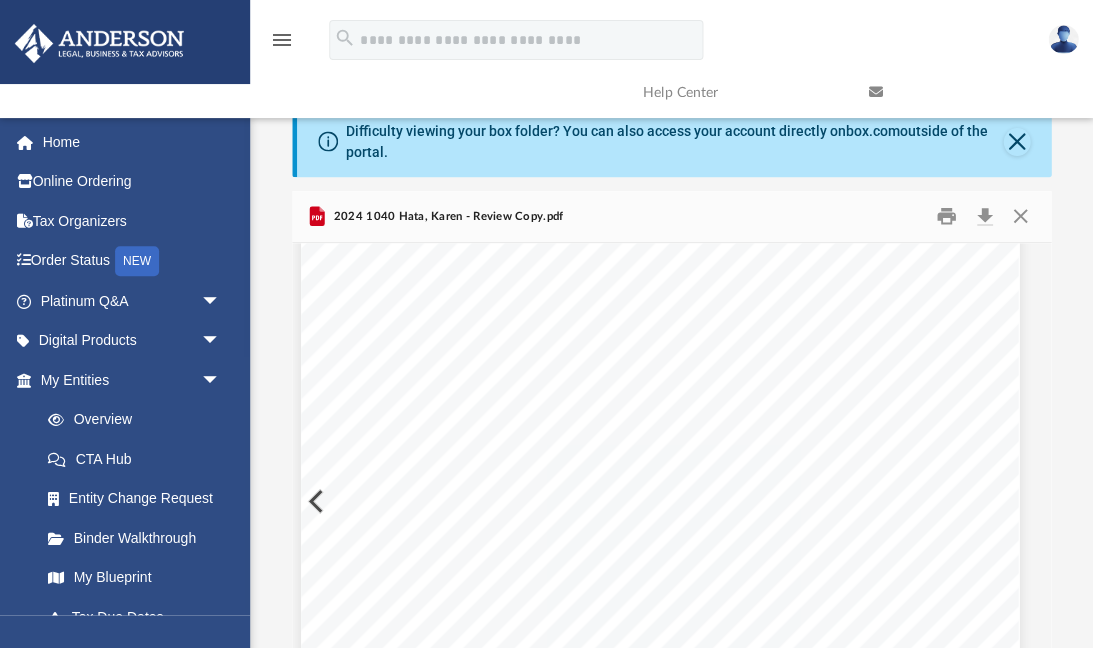 scroll, scrollTop: 7717, scrollLeft: 13, axis: both 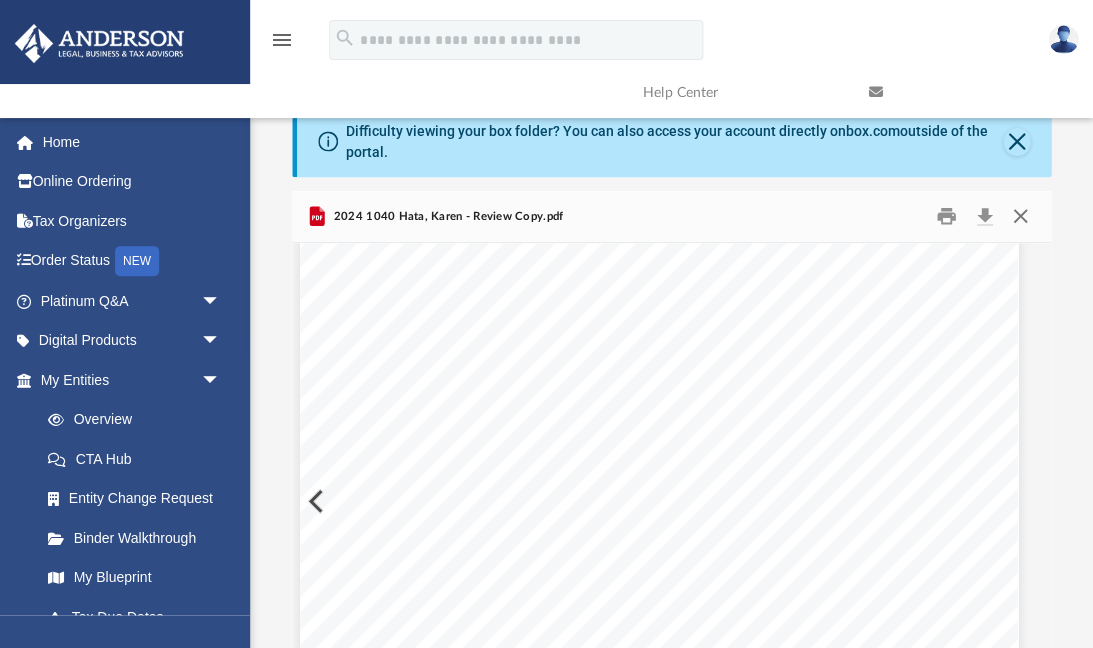 click at bounding box center (1019, 216) 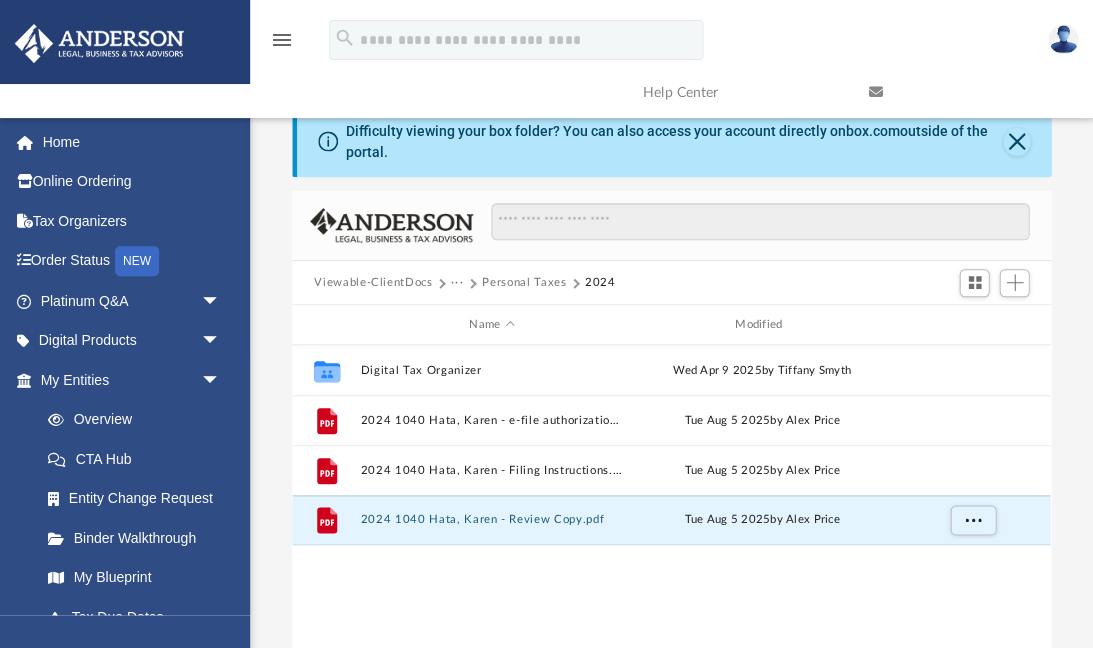 click on "Viewable-ClientDocs" at bounding box center [373, 283] 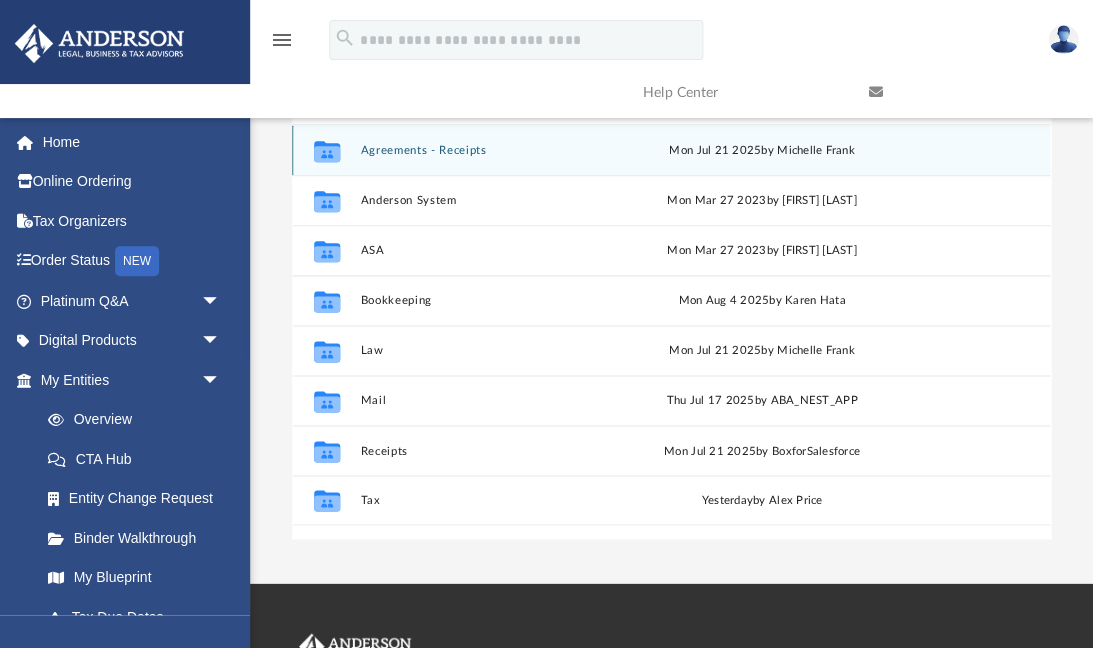 scroll, scrollTop: 224, scrollLeft: 0, axis: vertical 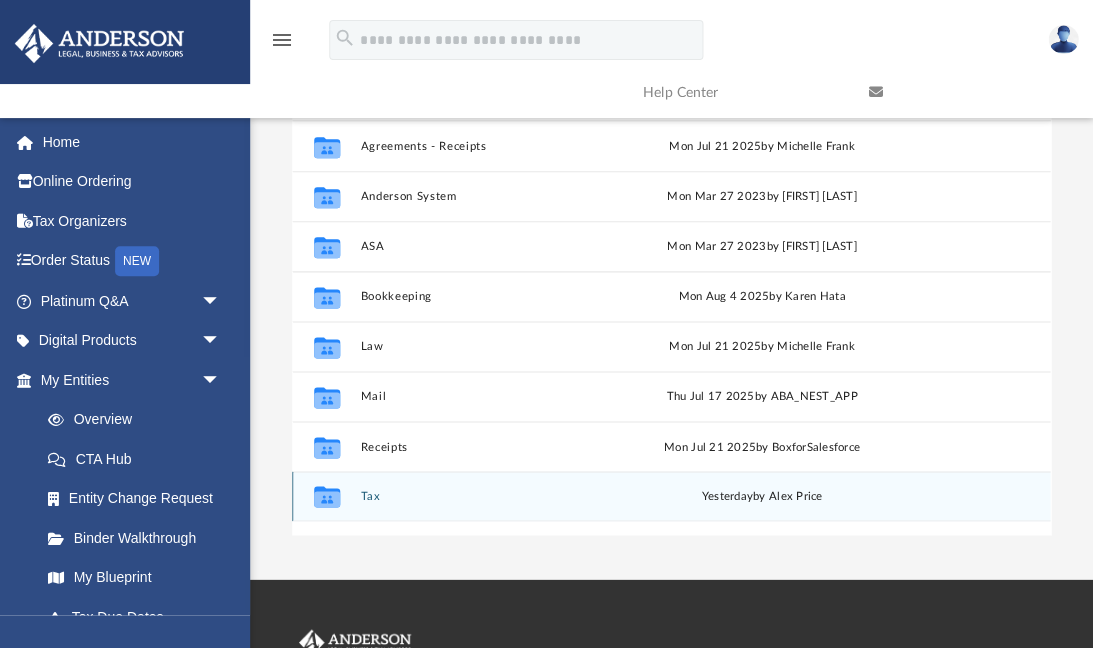 click on "Tax" at bounding box center [492, 496] 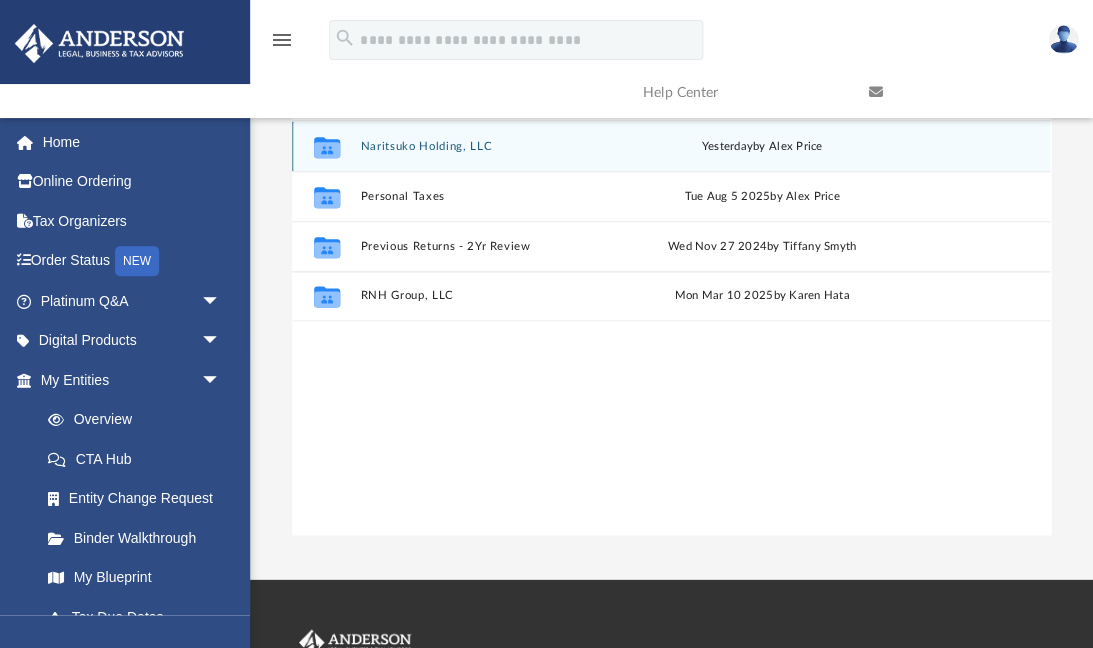 click on "Naritsuko Holding, LLC" at bounding box center [492, 146] 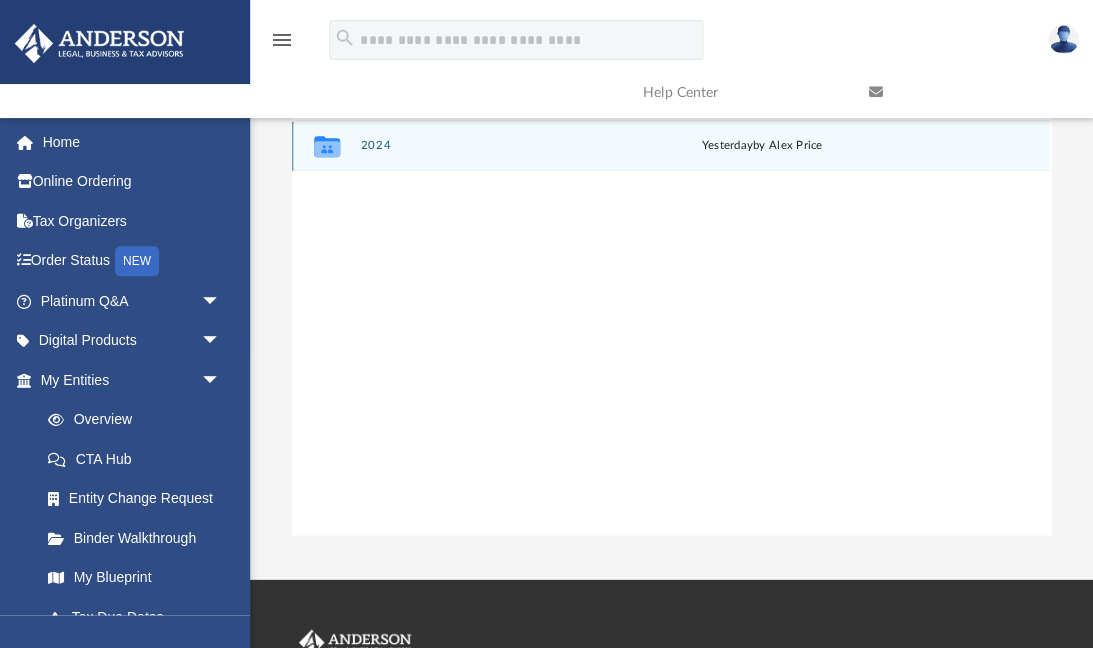 click on "2024" at bounding box center (492, 146) 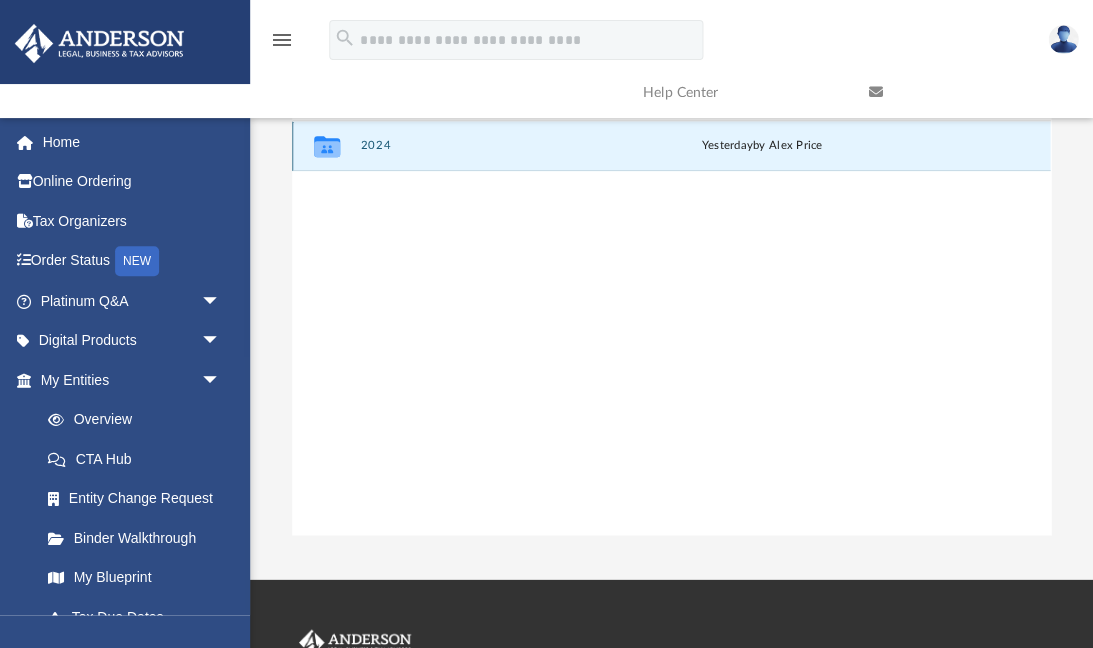 click on "2024" at bounding box center (492, 146) 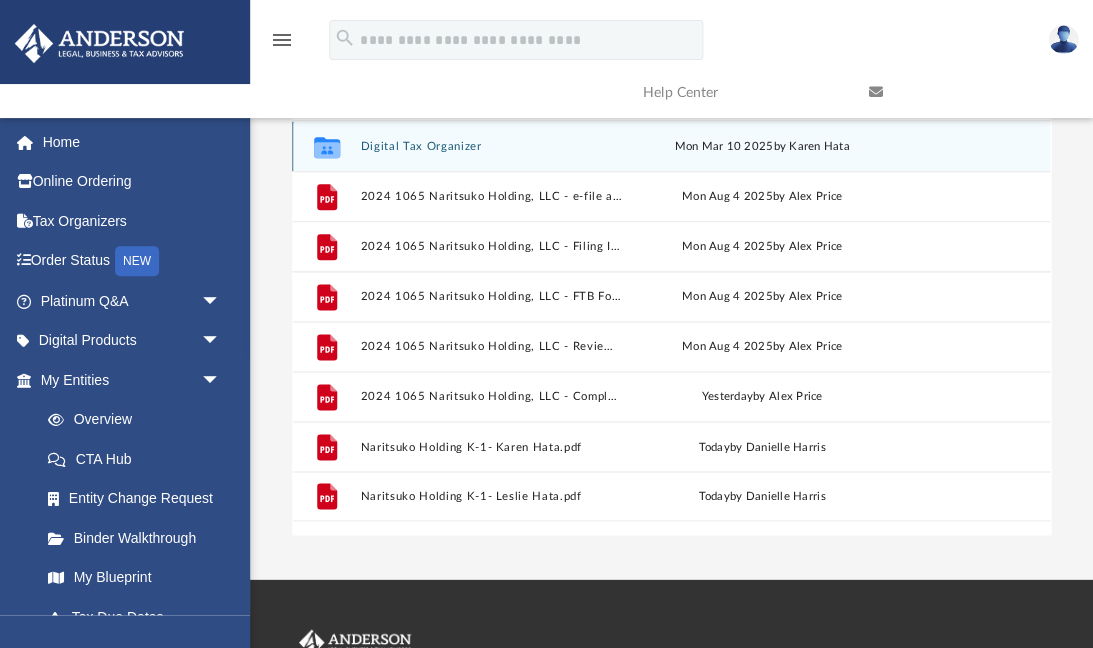 click on "Mon Mar 10 2025  by Karen Hata" at bounding box center [762, 147] 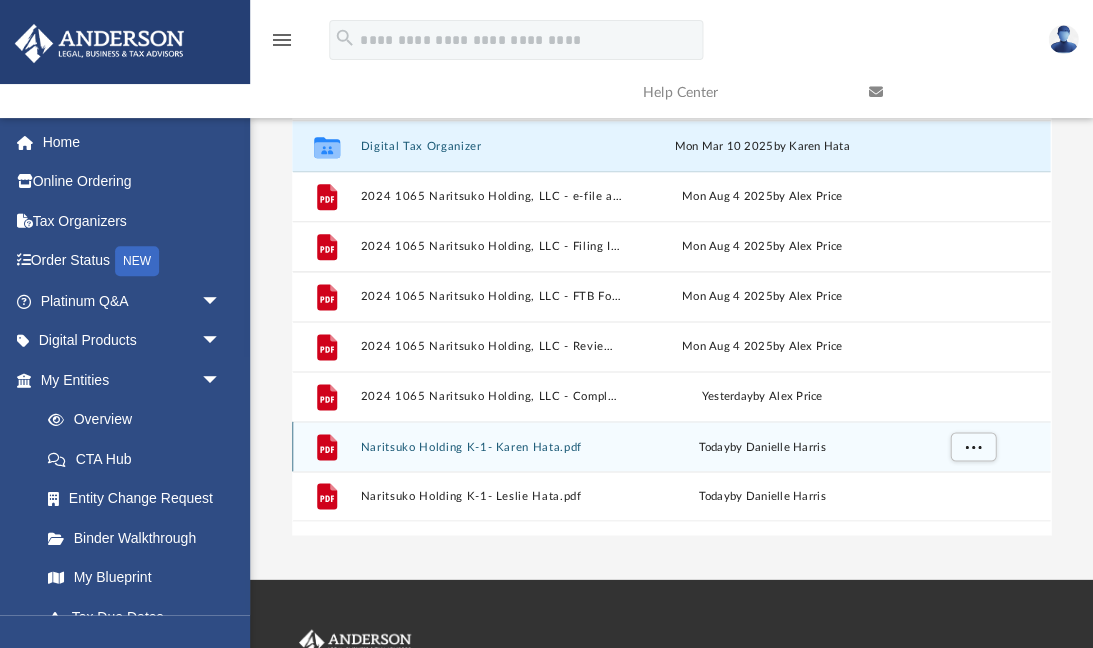 click on "Naritsuko Holding K-1- Karen Hata.pdf" at bounding box center [492, 446] 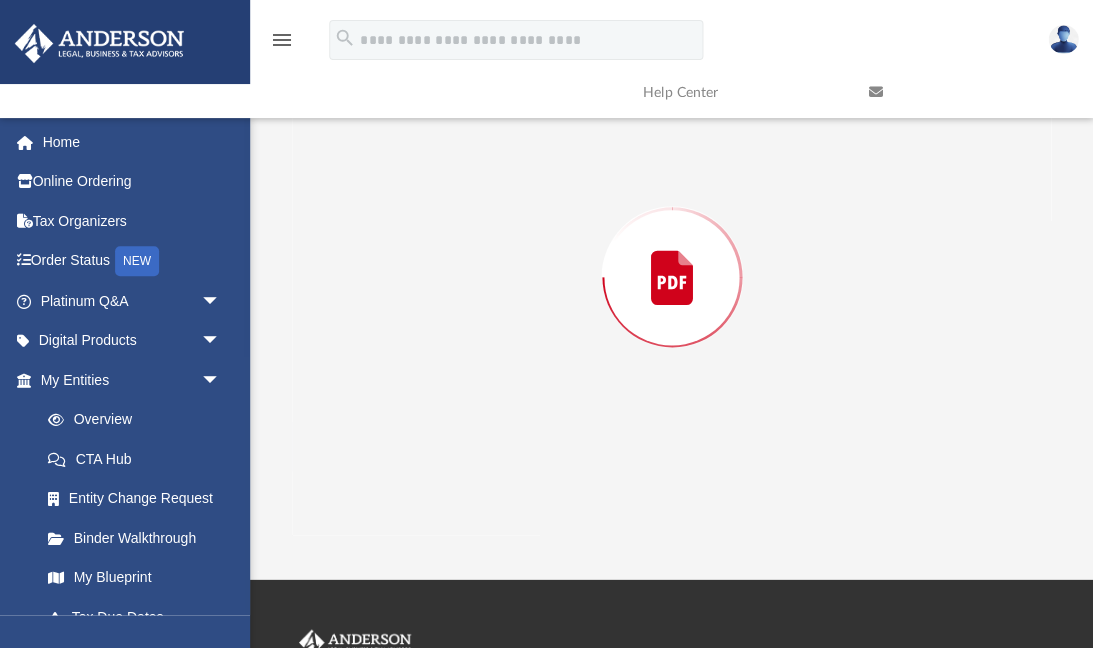 scroll, scrollTop: 190, scrollLeft: 0, axis: vertical 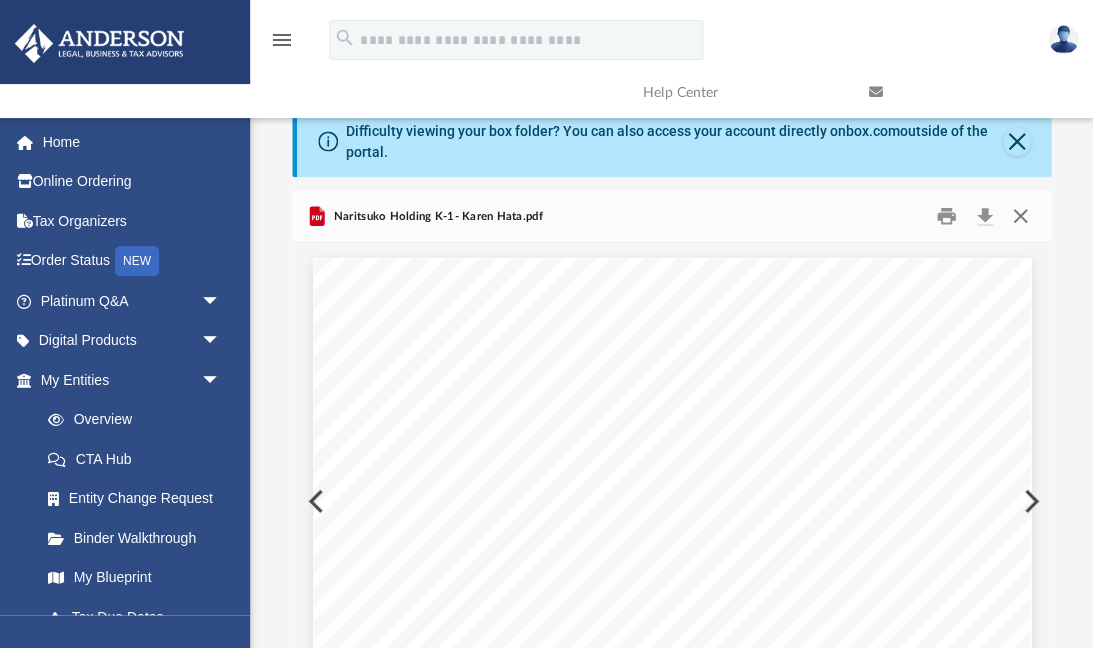 click at bounding box center [1019, 216] 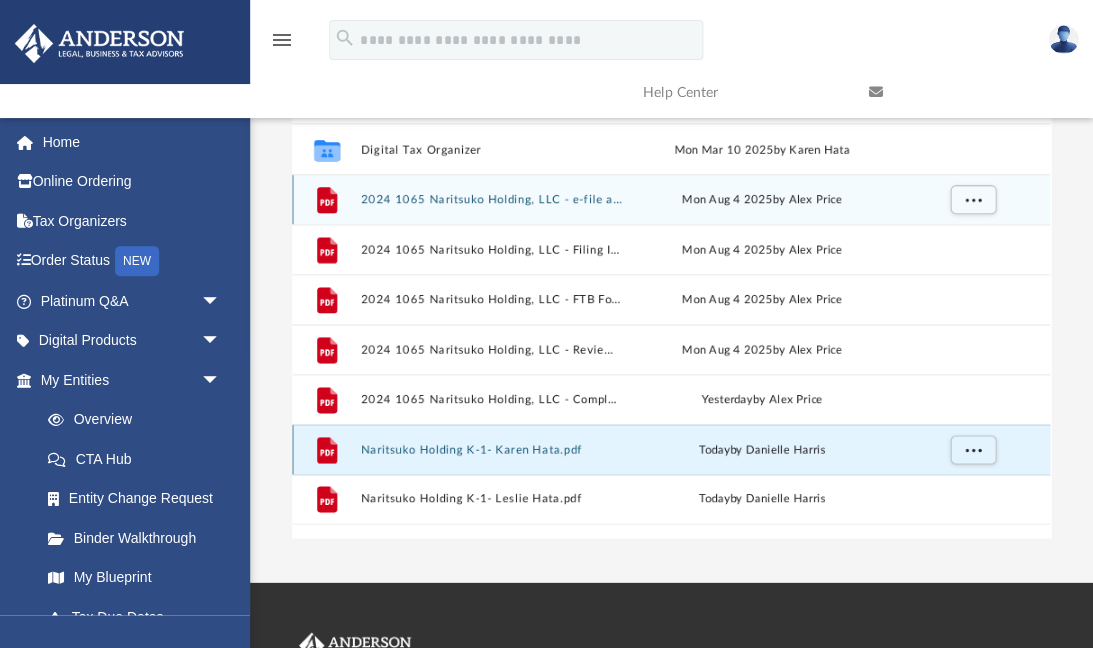 scroll, scrollTop: 221, scrollLeft: 0, axis: vertical 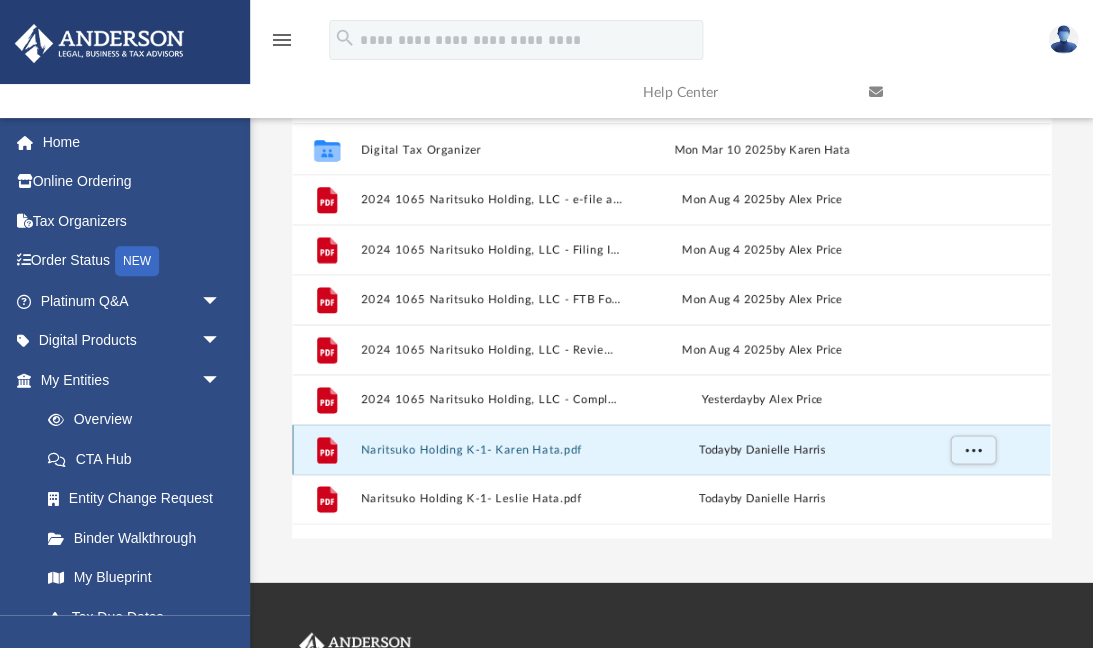 click on "File Naritsuko Holding K-1- Karen Hata.pdf today  by Danielle Harris" at bounding box center (671, 449) 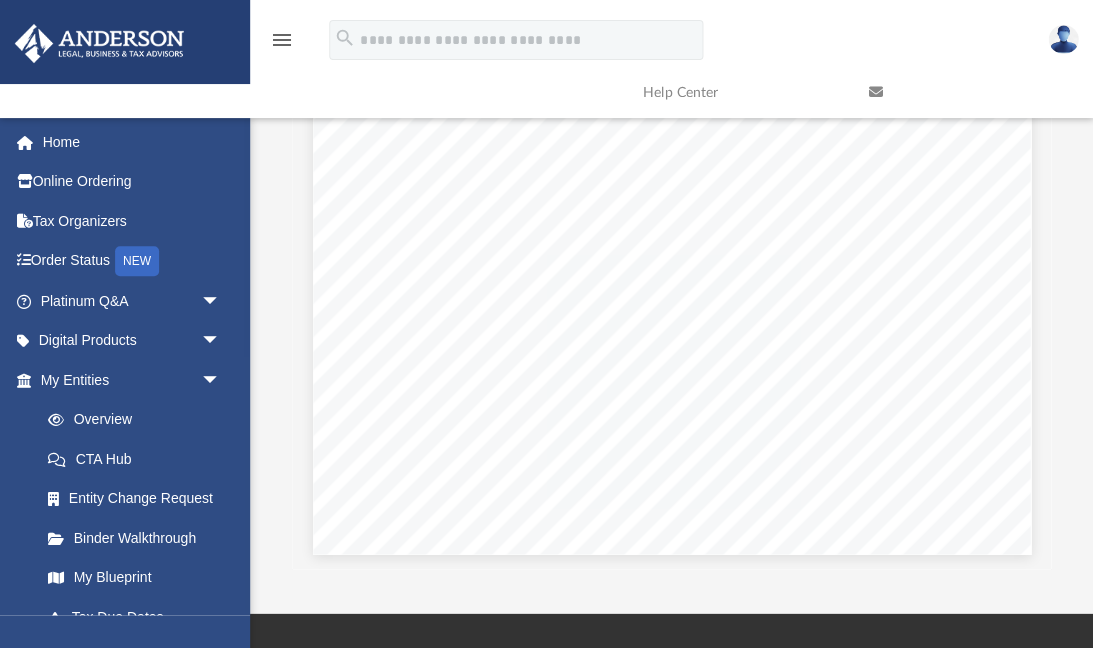 scroll, scrollTop: 9075, scrollLeft: 0, axis: vertical 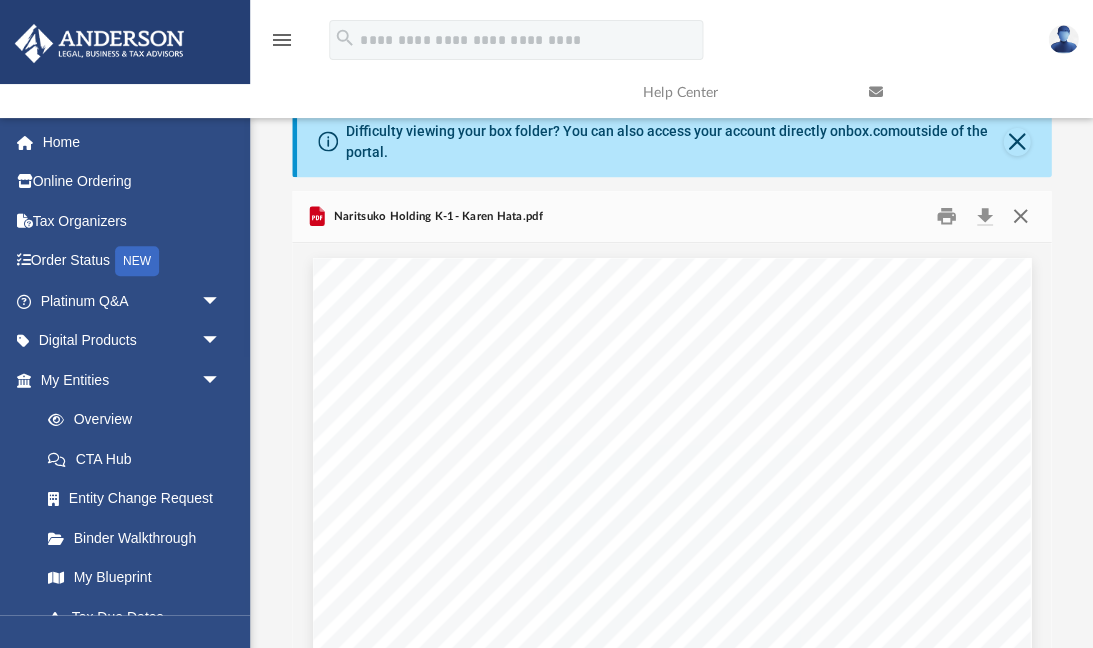 click at bounding box center [1019, 216] 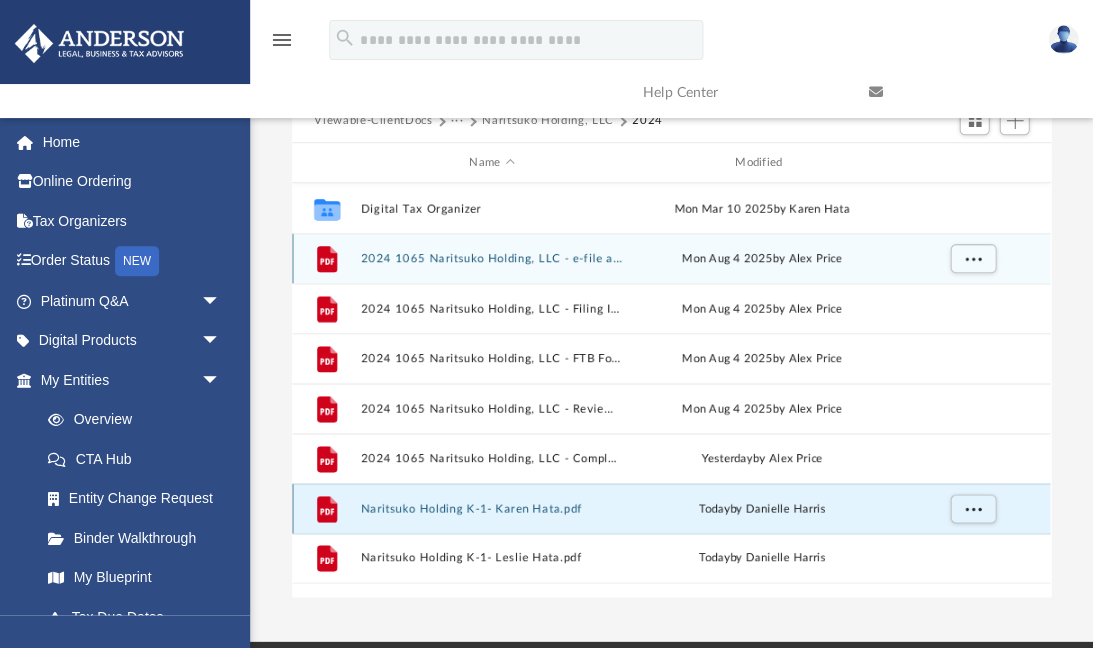 scroll, scrollTop: 162, scrollLeft: 0, axis: vertical 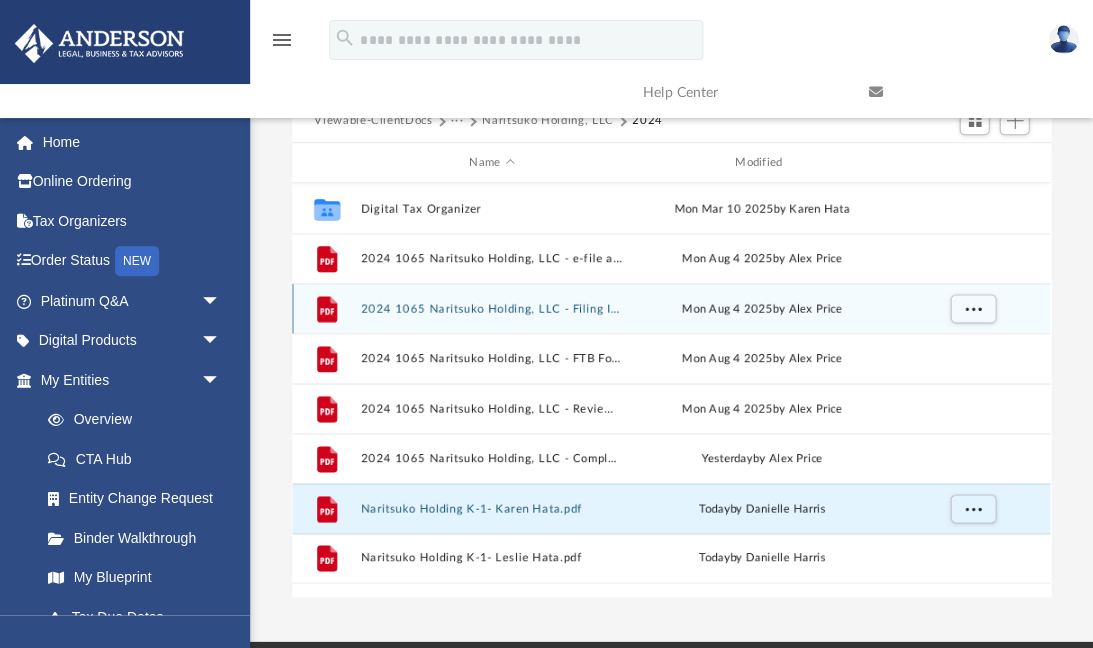 click on "2024 1065 Naritsuko Holding, LLC  - Filing Instructions.pdf" at bounding box center (492, 308) 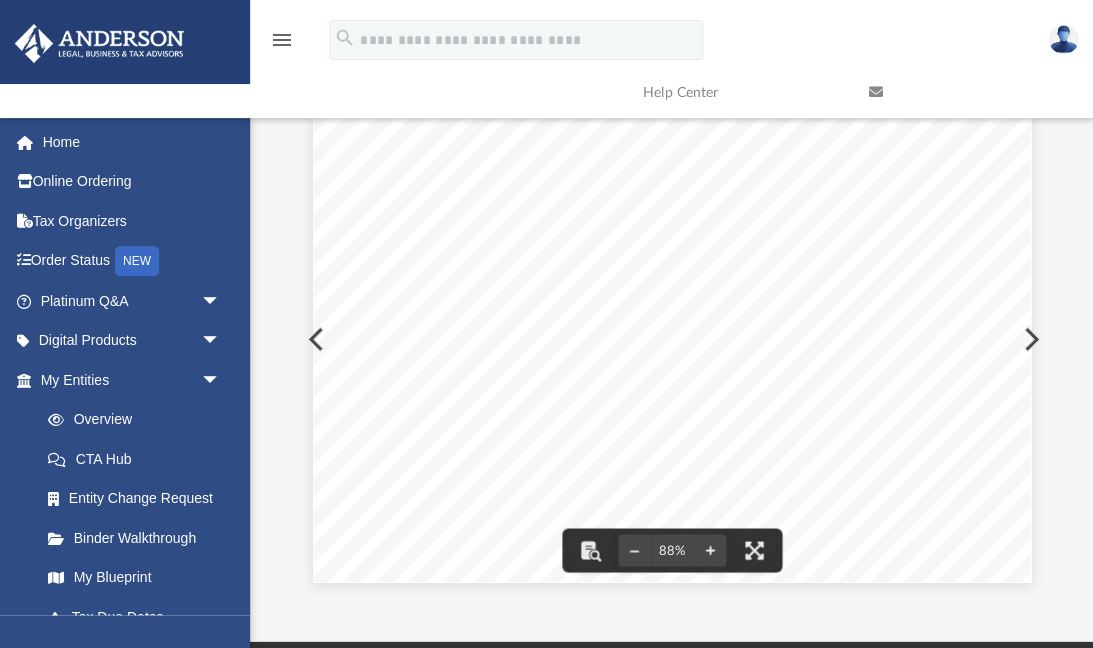 scroll, scrollTop: 443, scrollLeft: 0, axis: vertical 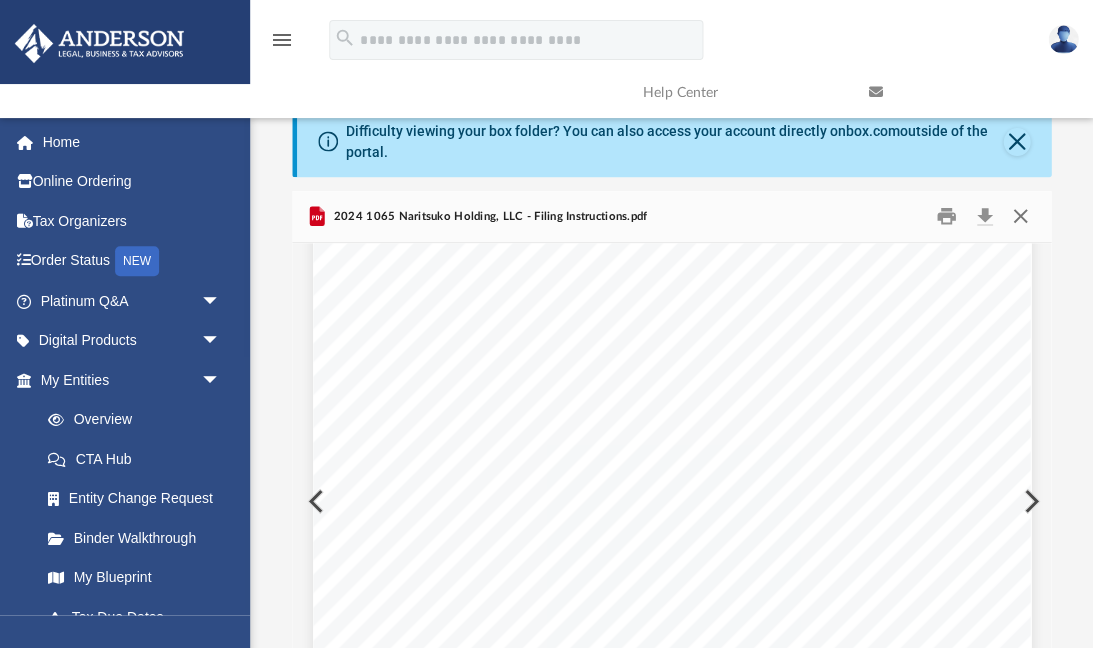 click at bounding box center (1019, 216) 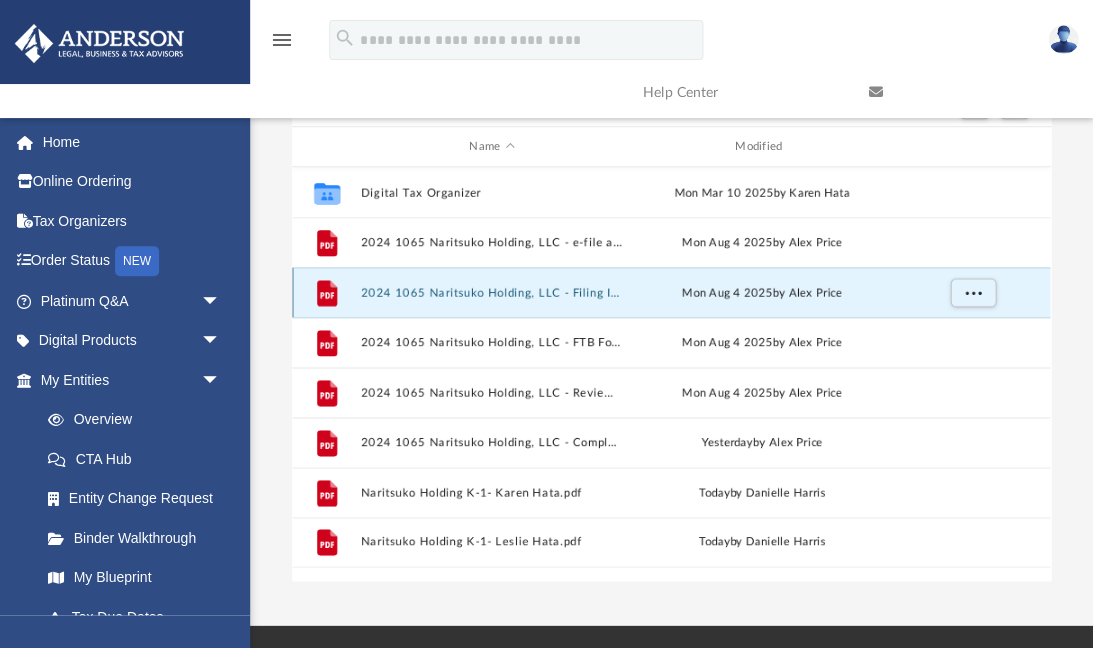 scroll, scrollTop: 180, scrollLeft: 0, axis: vertical 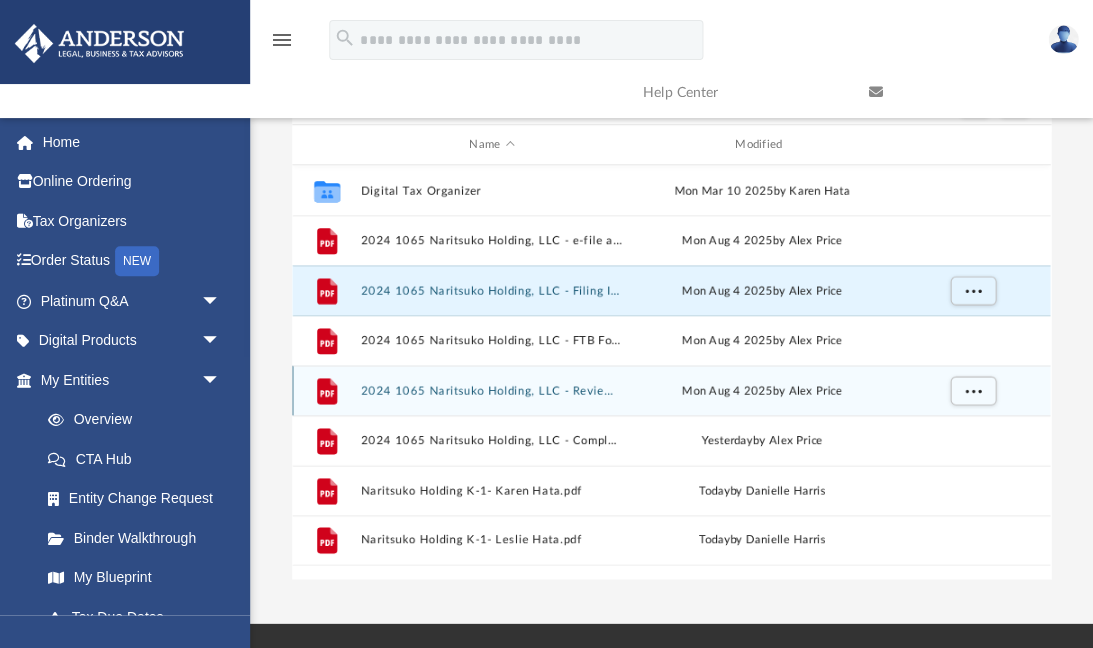 click on "Mon Aug 4 2025  by Alex Price" at bounding box center (762, 391) 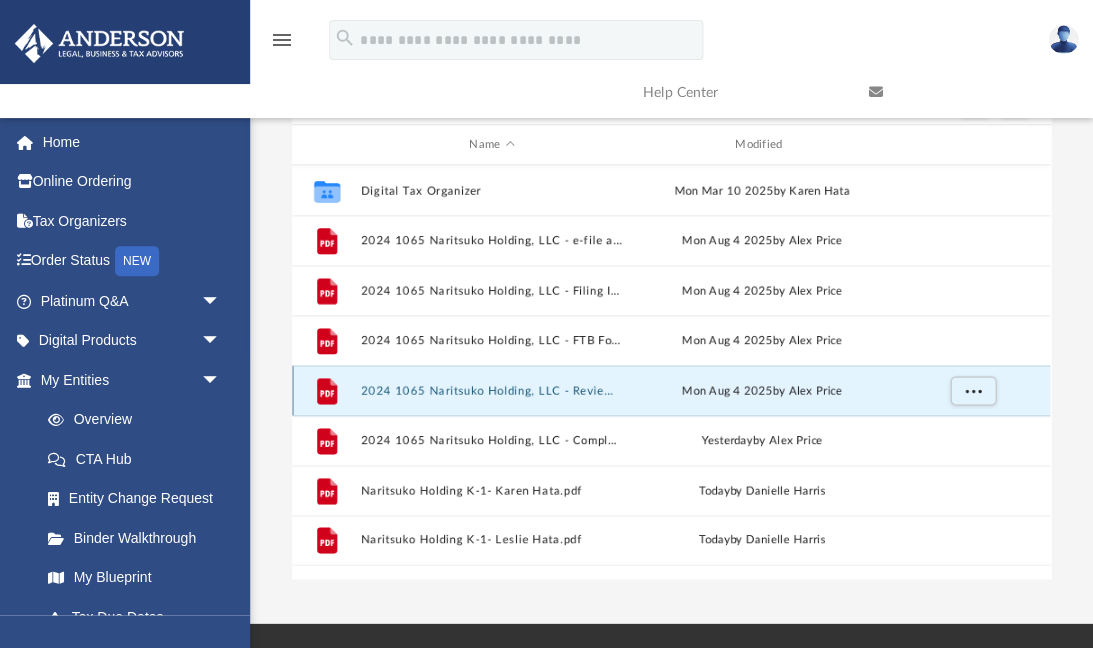 click on "Mon Aug 4 2025  by Alex Price" at bounding box center [762, 391] 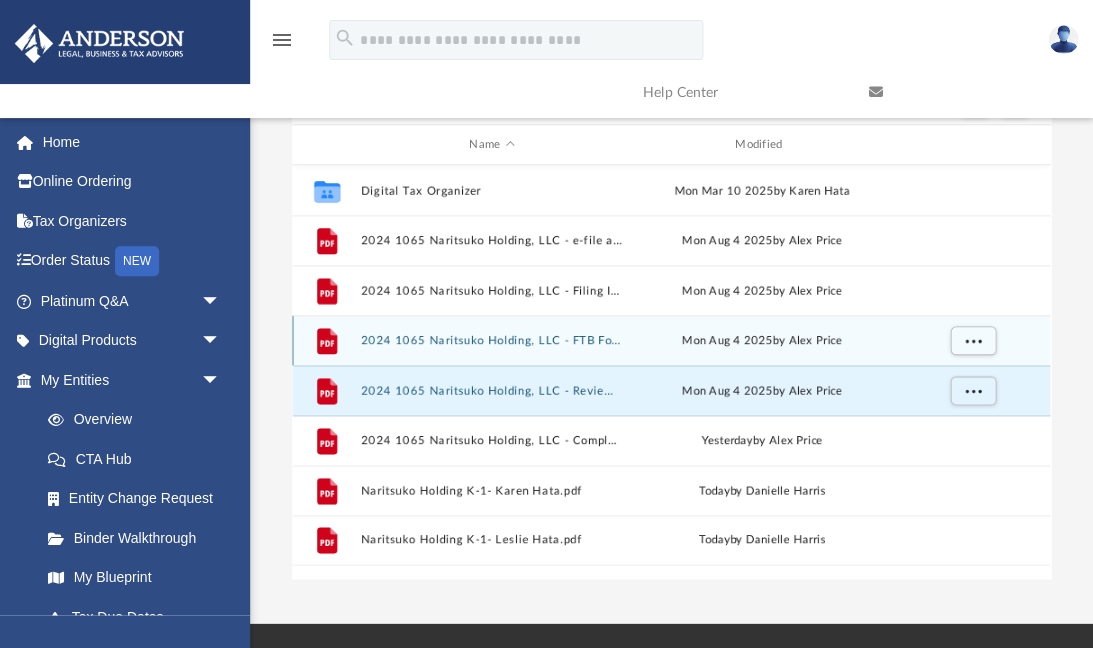 click on "2024 1065 Naritsuko Holding, LLC  - FTB Form 3587 Payment Voucher.pdf" at bounding box center (492, 340) 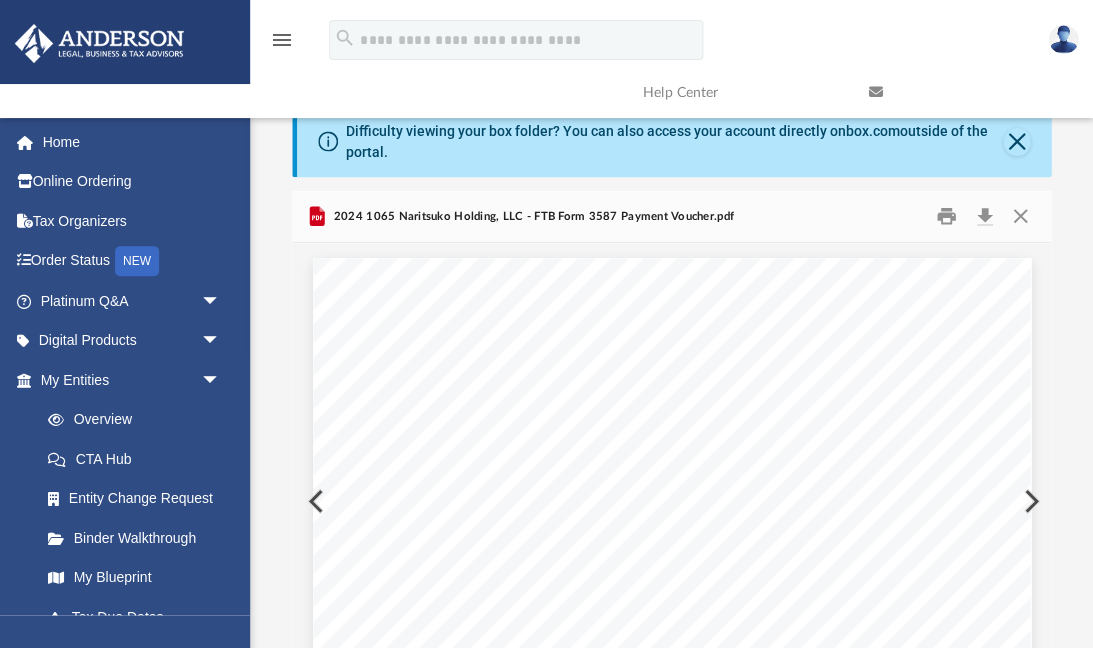 scroll, scrollTop: 0, scrollLeft: 0, axis: both 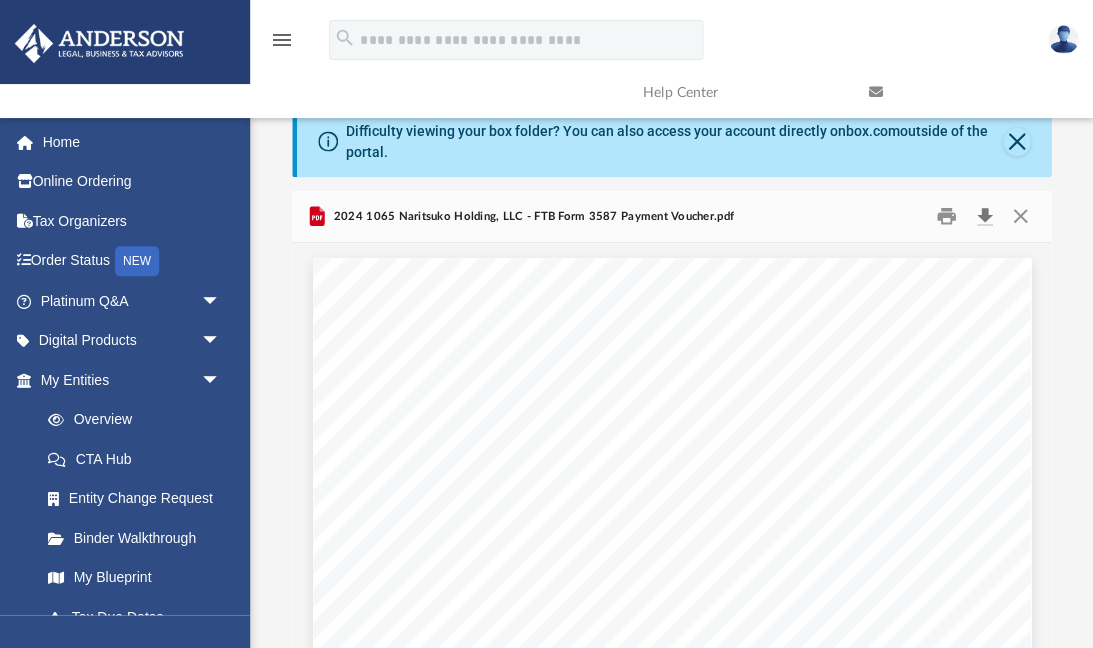 click at bounding box center (984, 216) 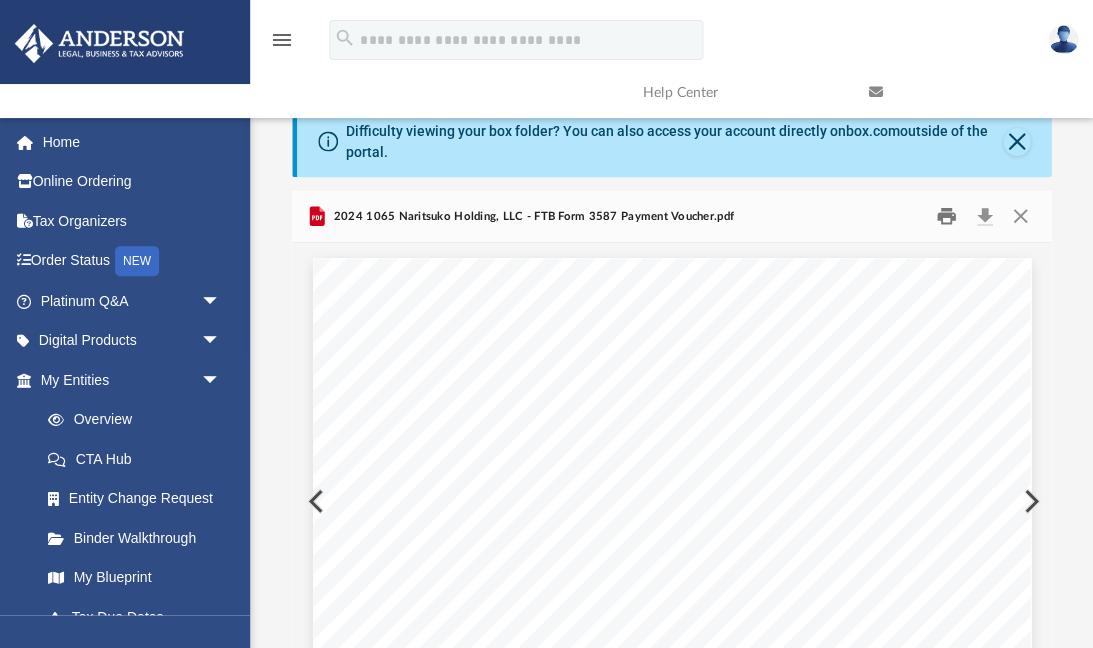 click at bounding box center (946, 216) 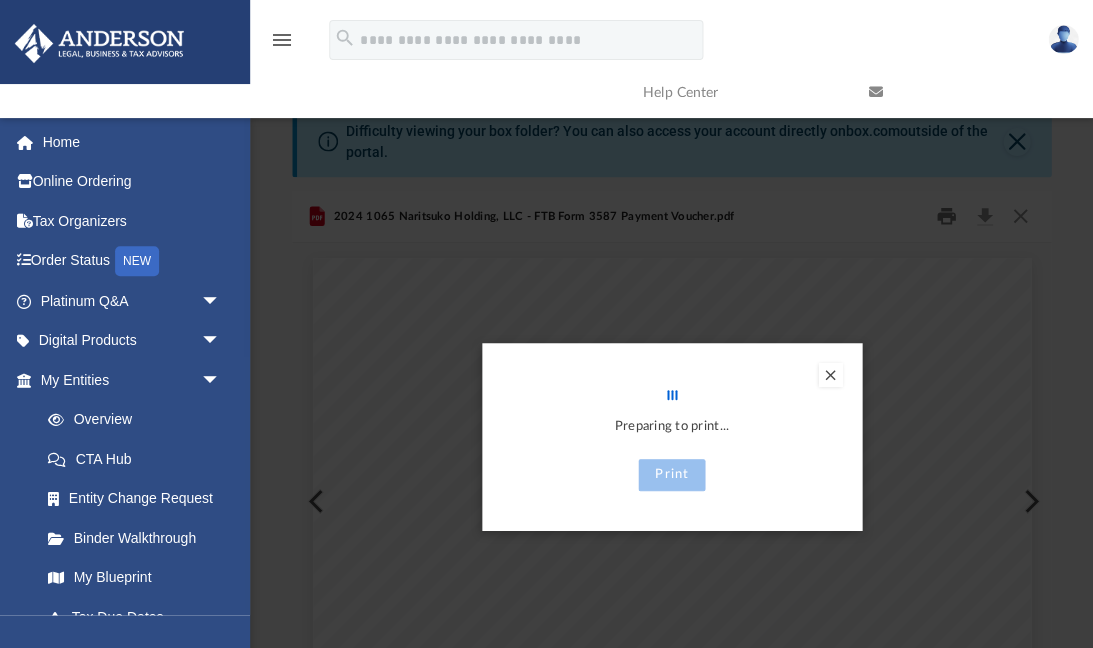 click at bounding box center [546, 324] 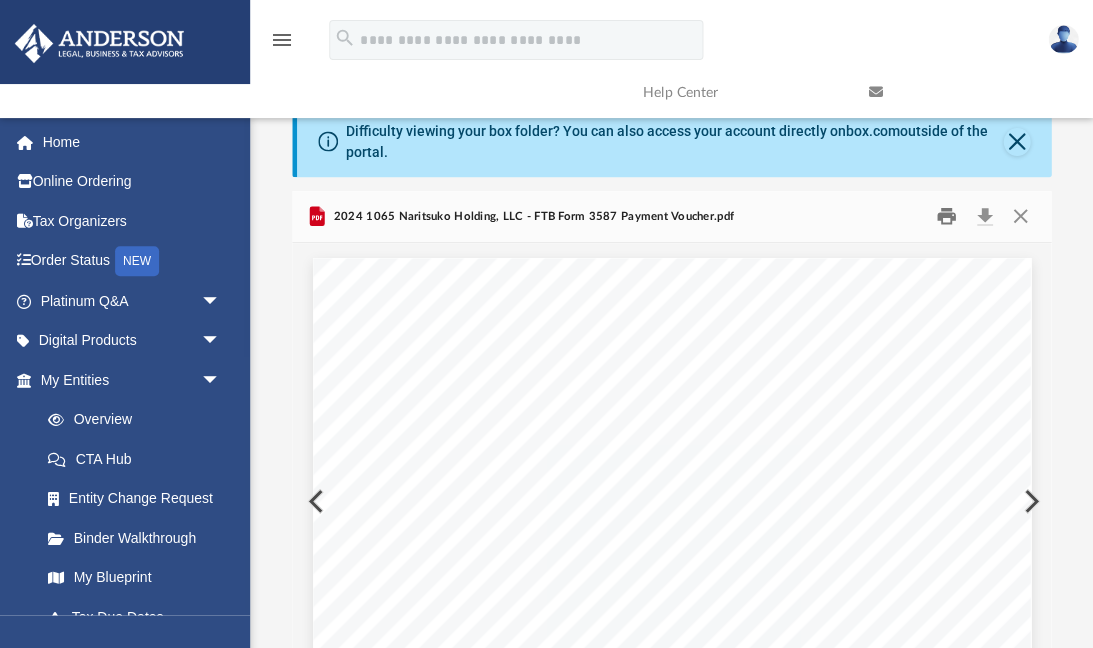click at bounding box center [946, 216] 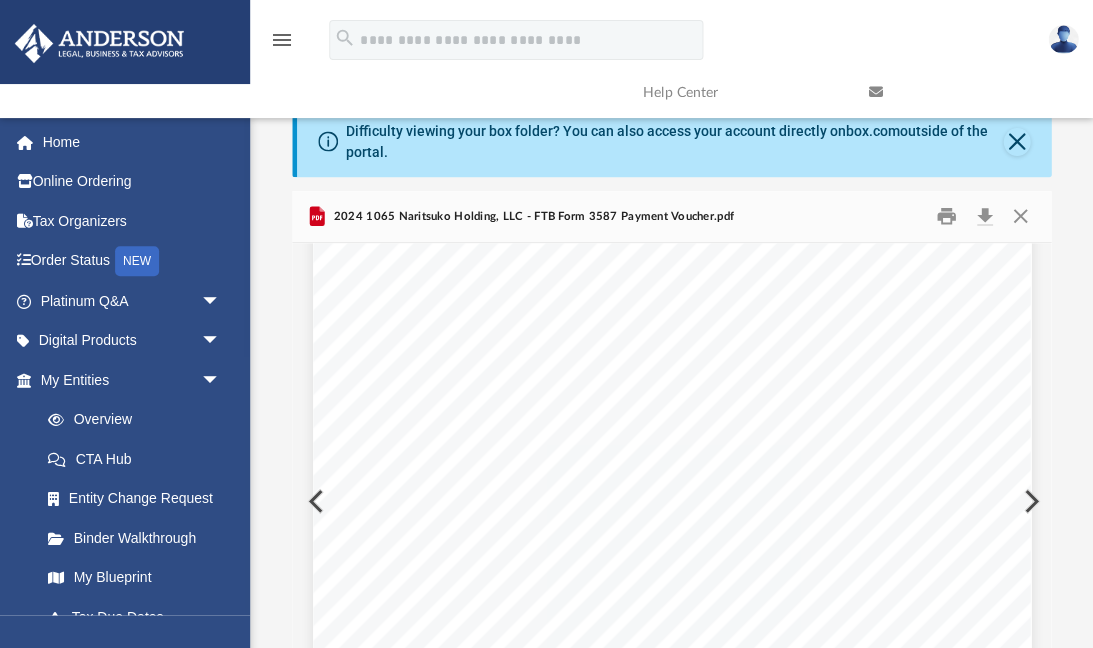 scroll, scrollTop: 443, scrollLeft: 0, axis: vertical 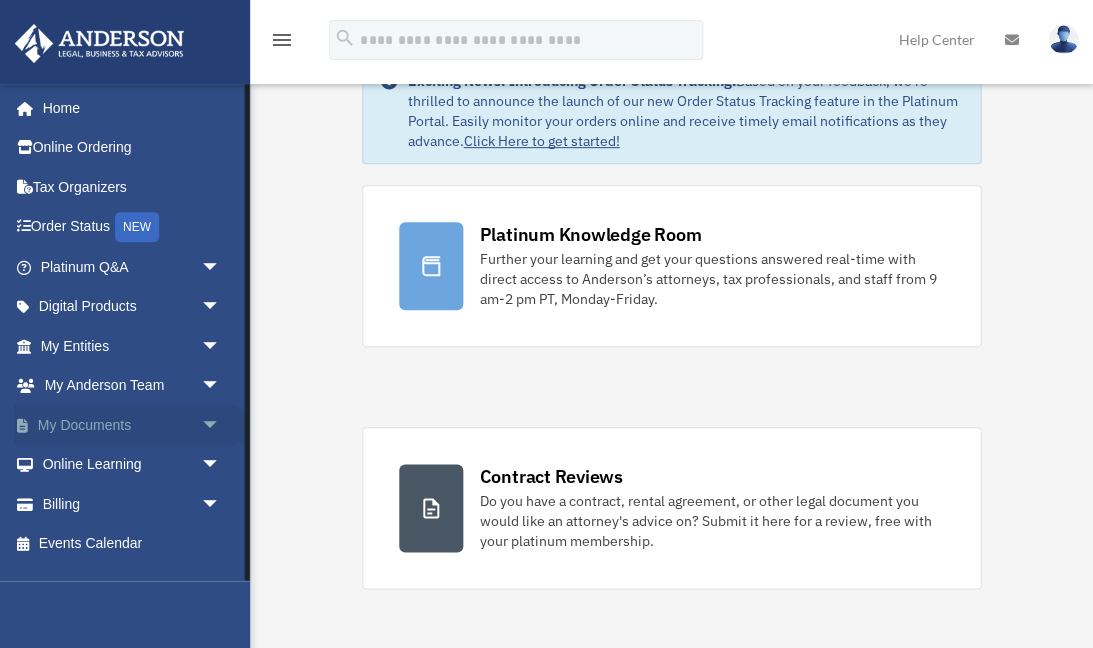 click on "My Documents arrow_drop_down" at bounding box center (132, 425) 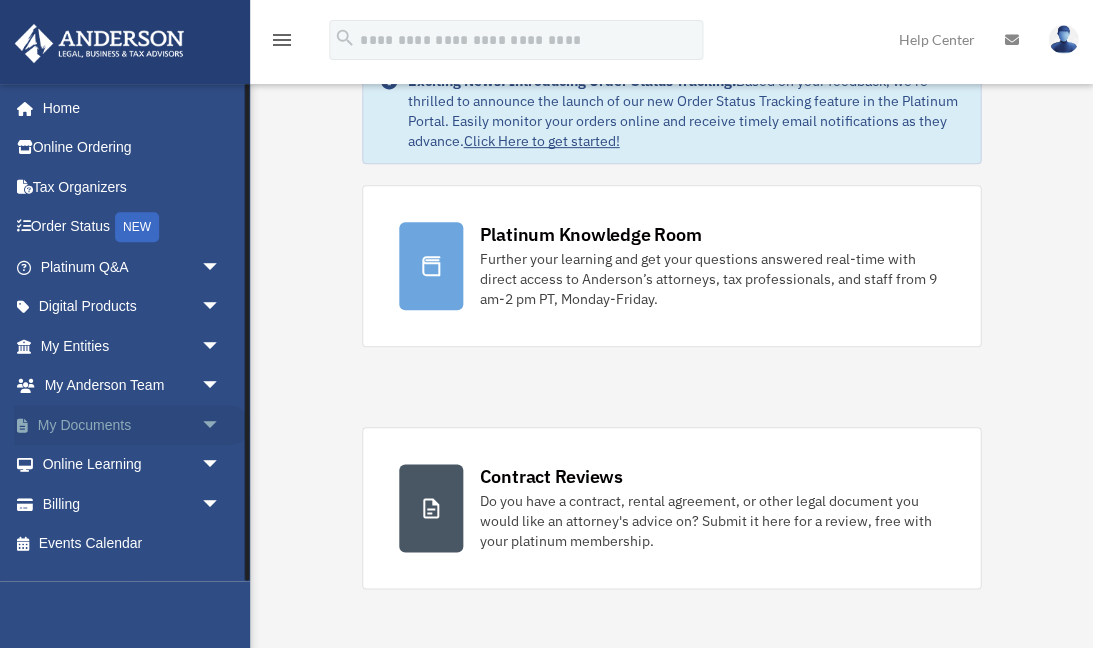click on "My Documents arrow_drop_down" at bounding box center (132, 425) 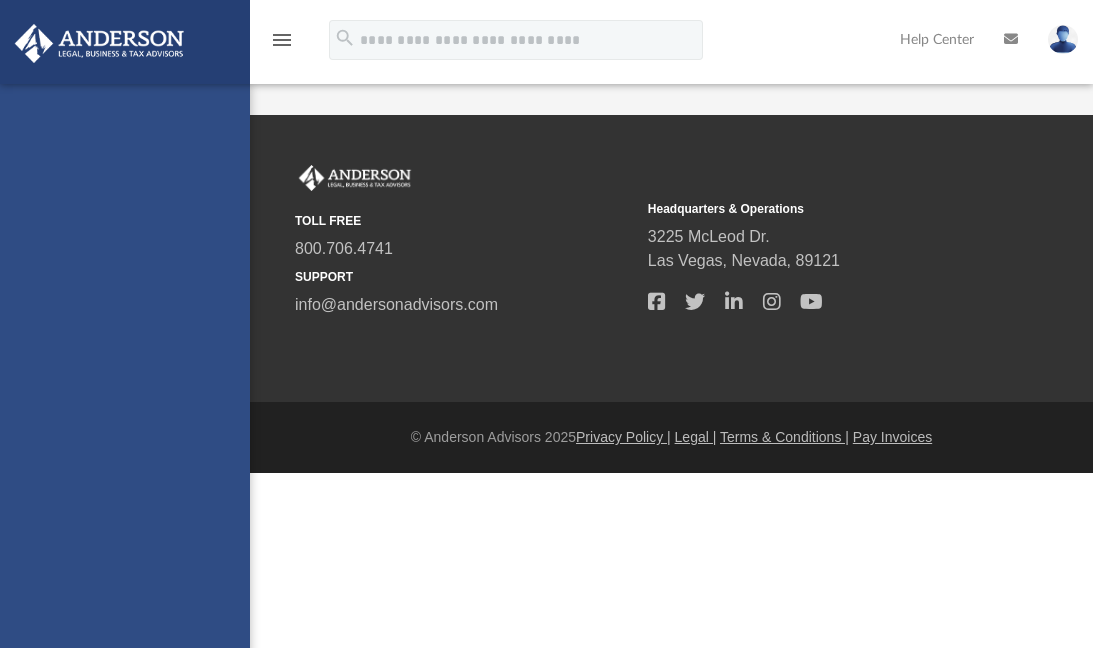 scroll, scrollTop: 0, scrollLeft: 0, axis: both 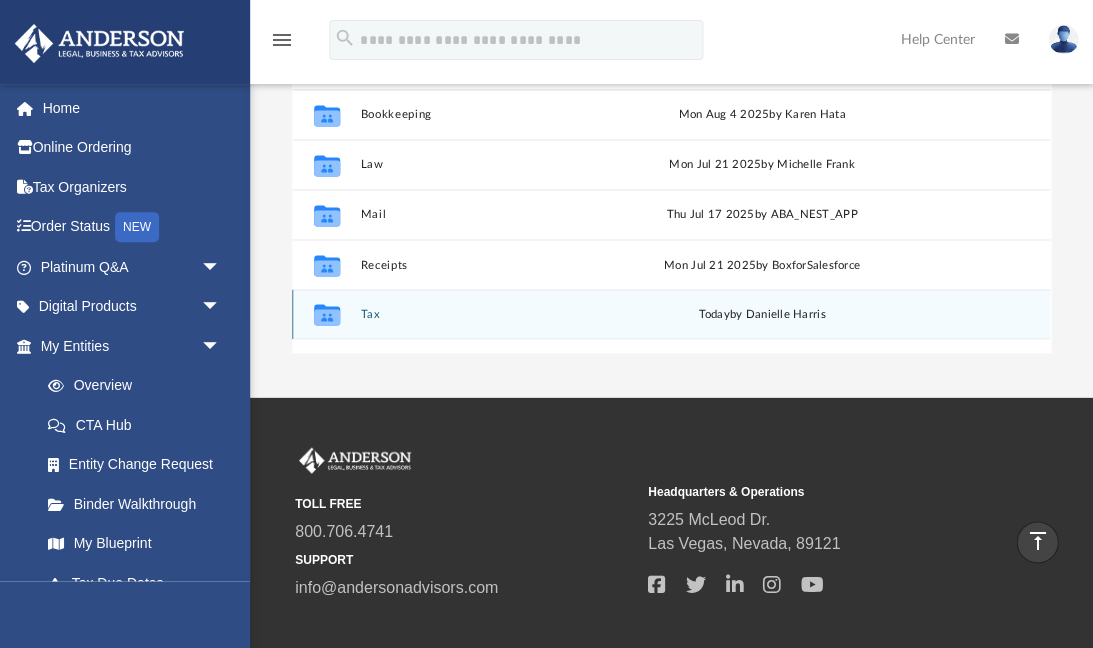 click on "Collaborated Folder Tax today by [FIRST] [LAST]" at bounding box center (671, 314) 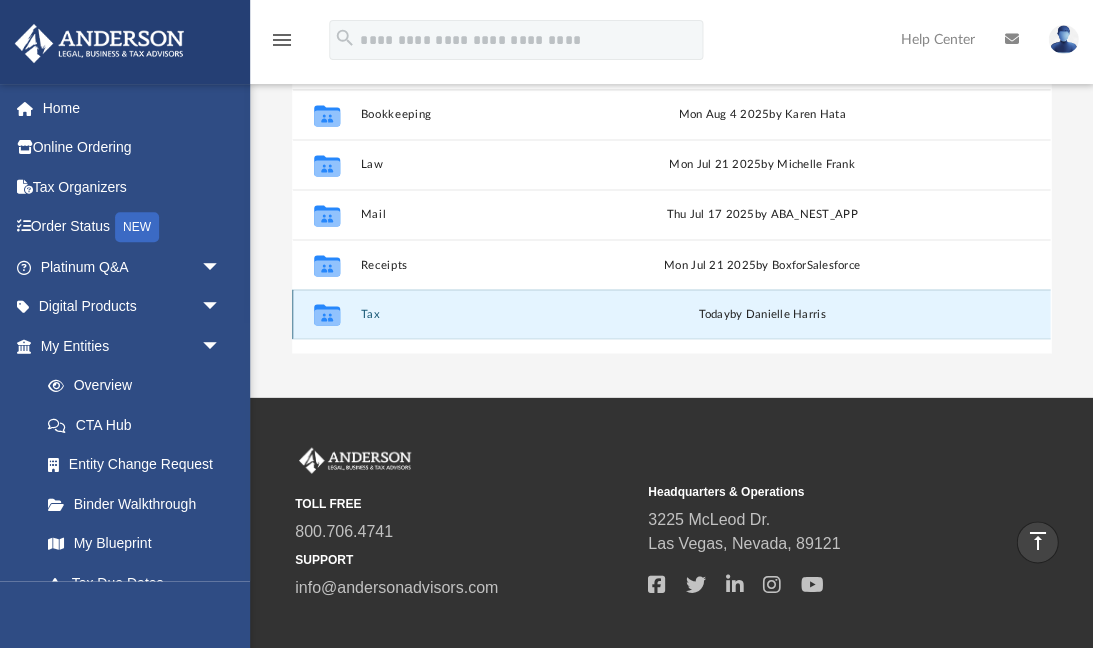click on "Tax" at bounding box center [492, 314] 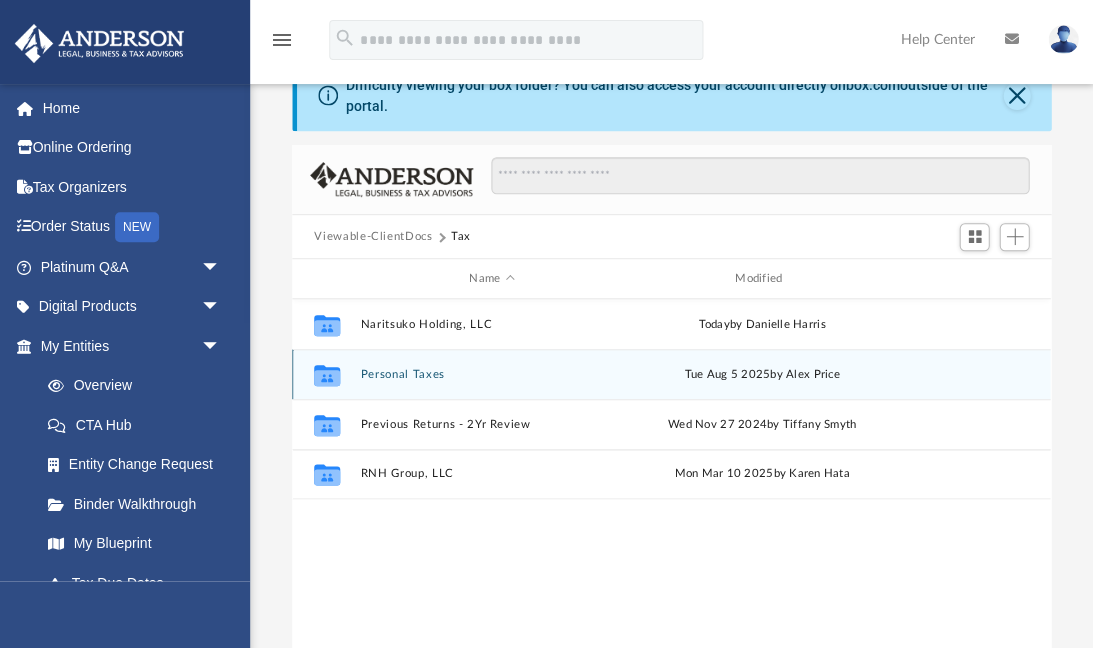 click on "Personal Taxes" at bounding box center (492, 374) 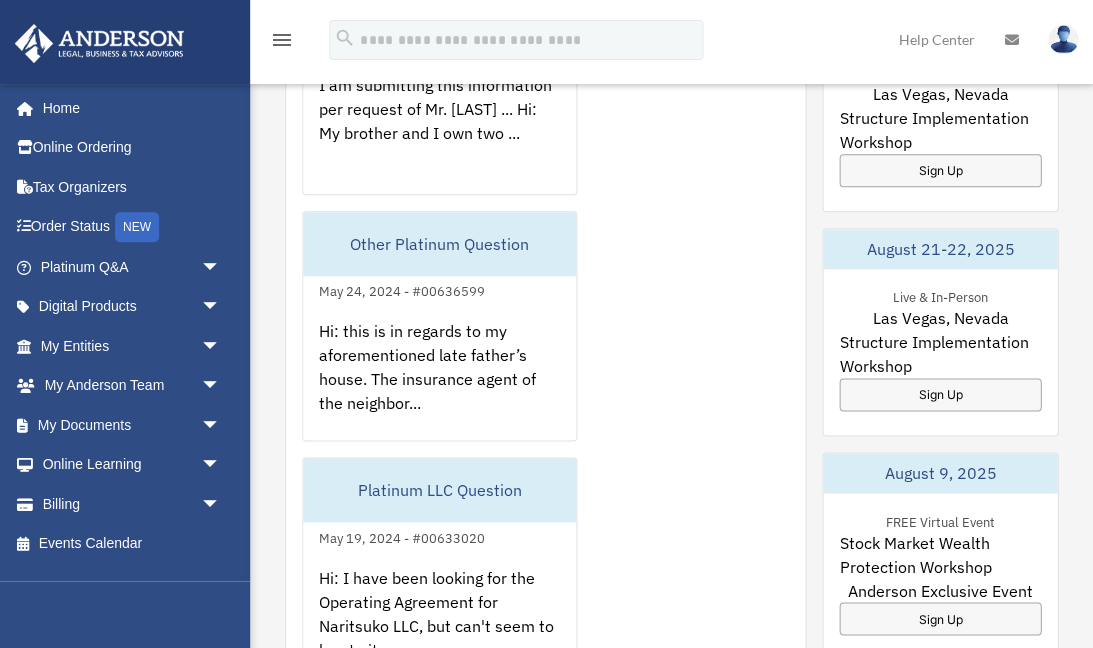 scroll, scrollTop: 1260, scrollLeft: 0, axis: vertical 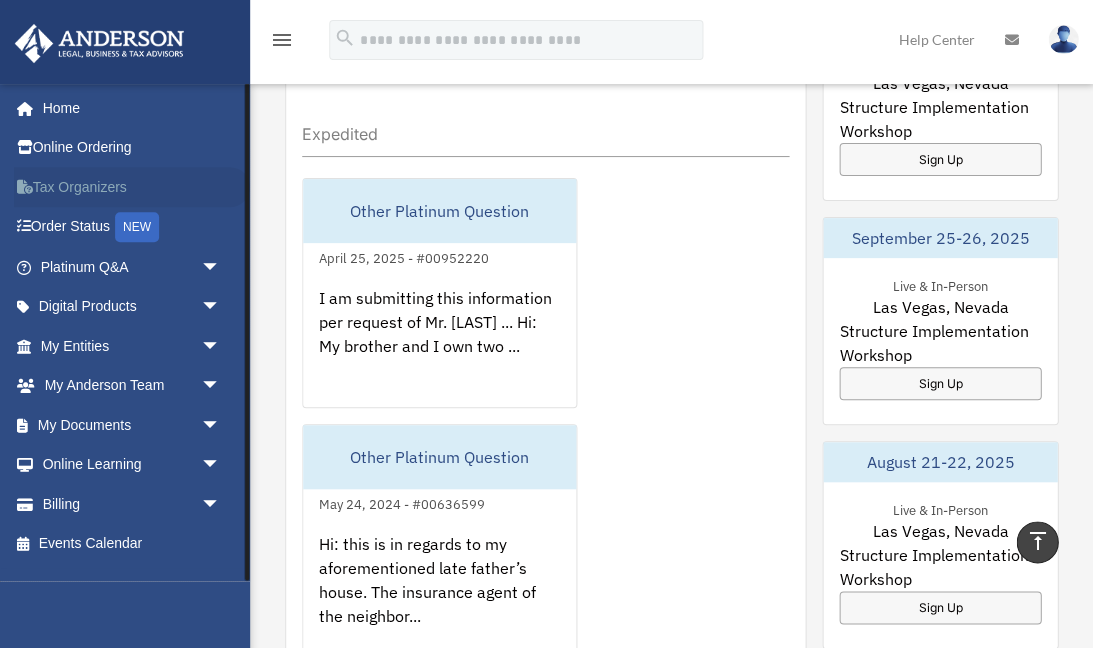 click on "Tax Organizers" at bounding box center (132, 187) 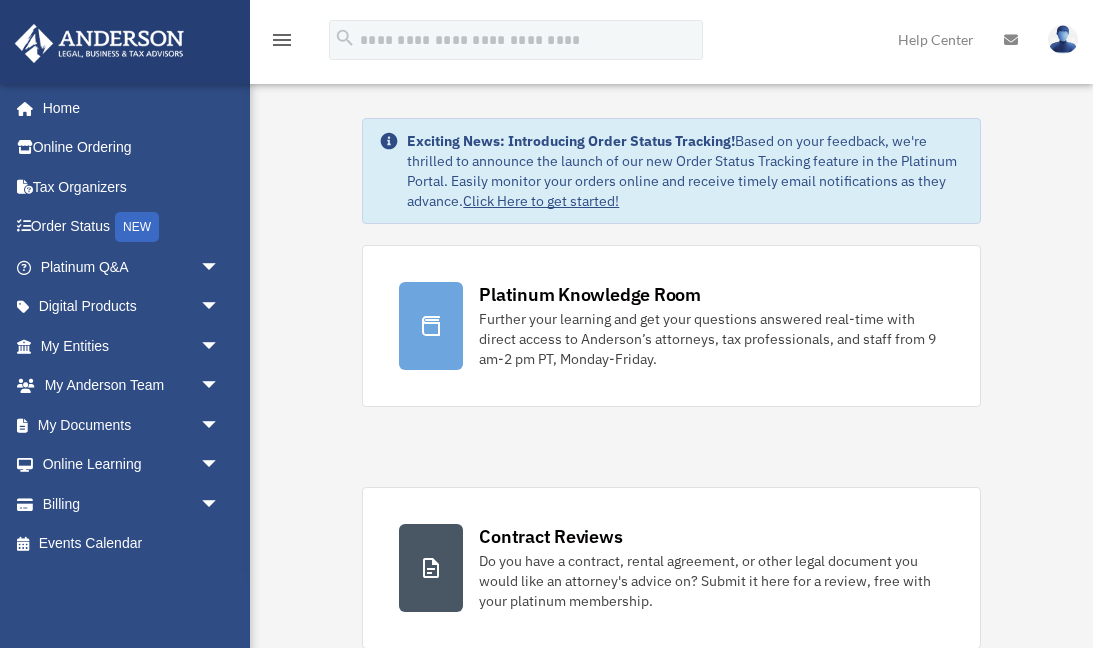 scroll, scrollTop: 0, scrollLeft: 0, axis: both 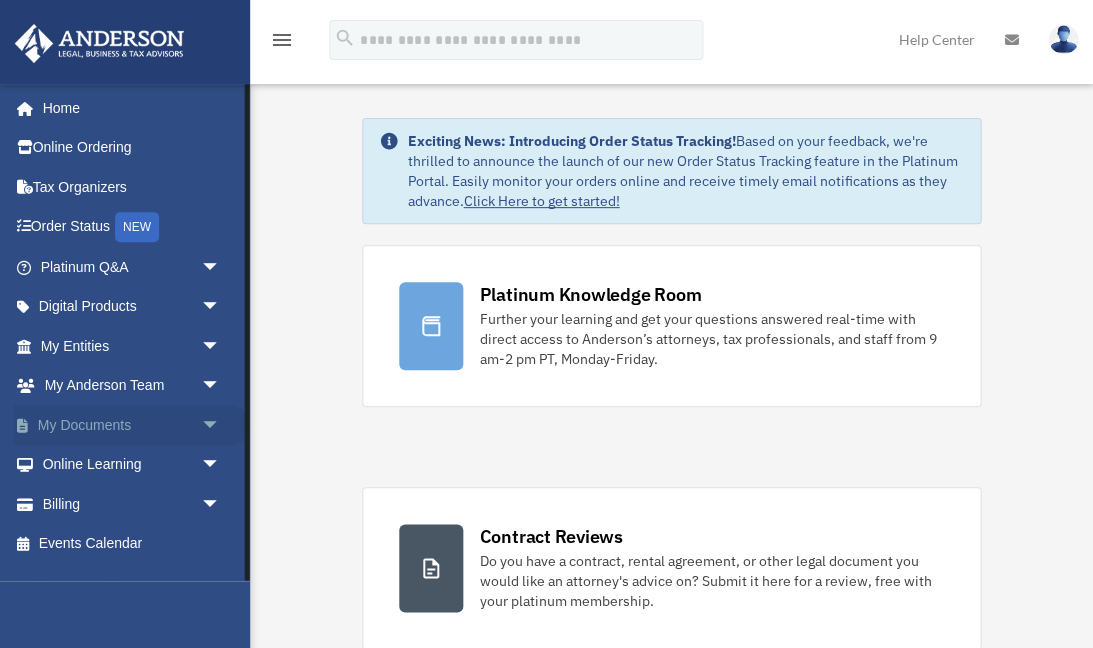 click on "arrow_drop_down" at bounding box center (220, 425) 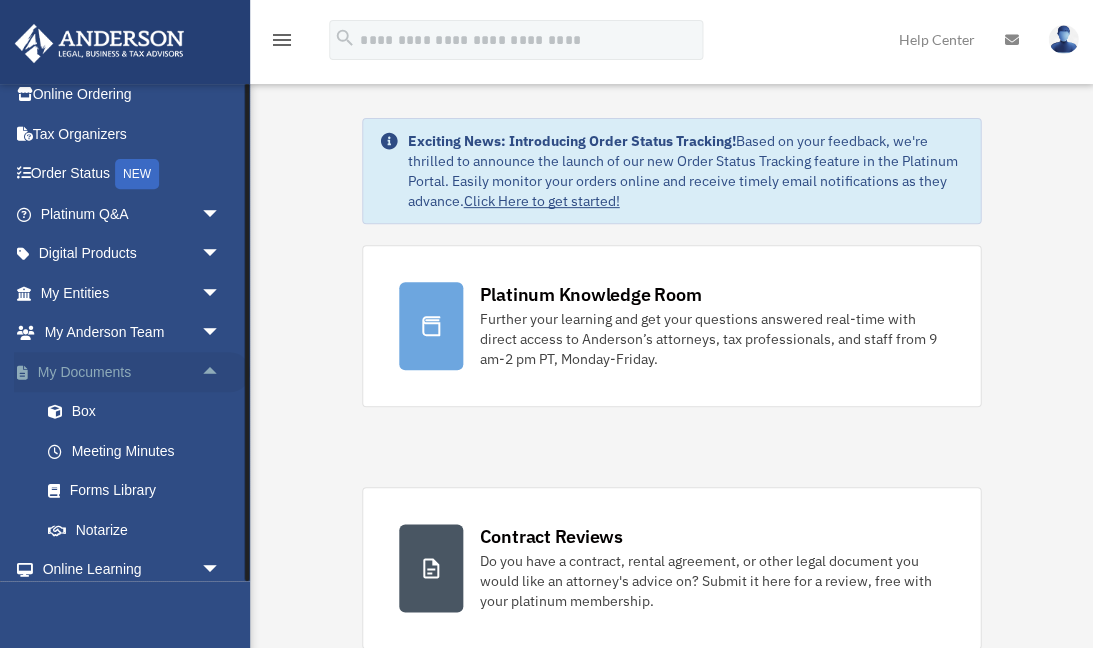 scroll, scrollTop: 73, scrollLeft: 0, axis: vertical 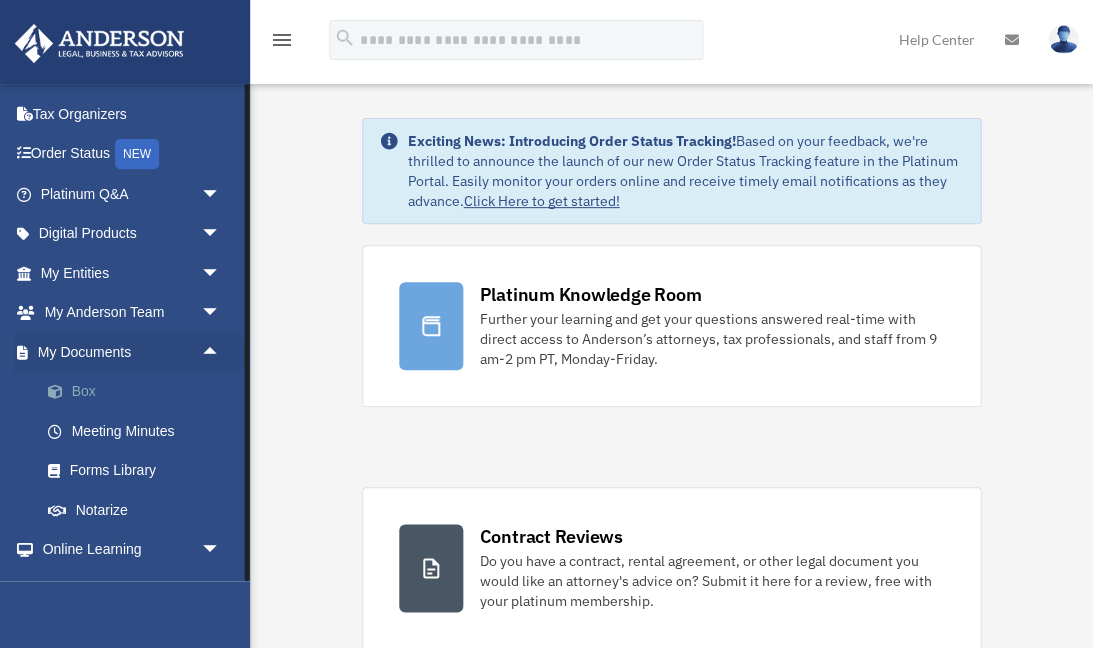 click on "Box" at bounding box center [139, 392] 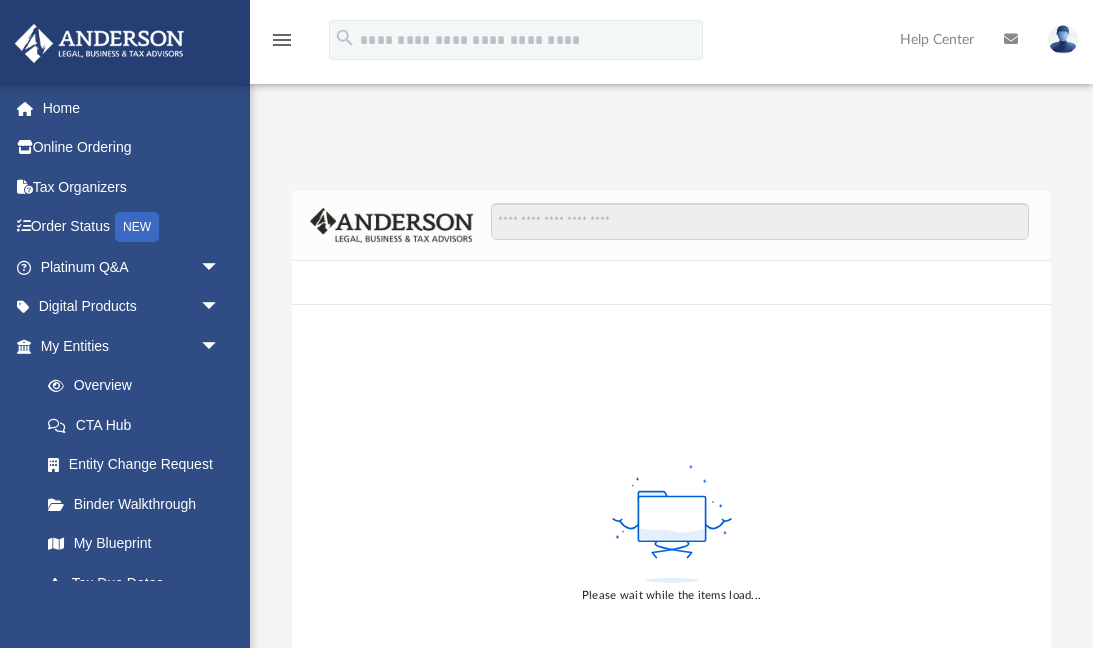 scroll, scrollTop: 0, scrollLeft: 0, axis: both 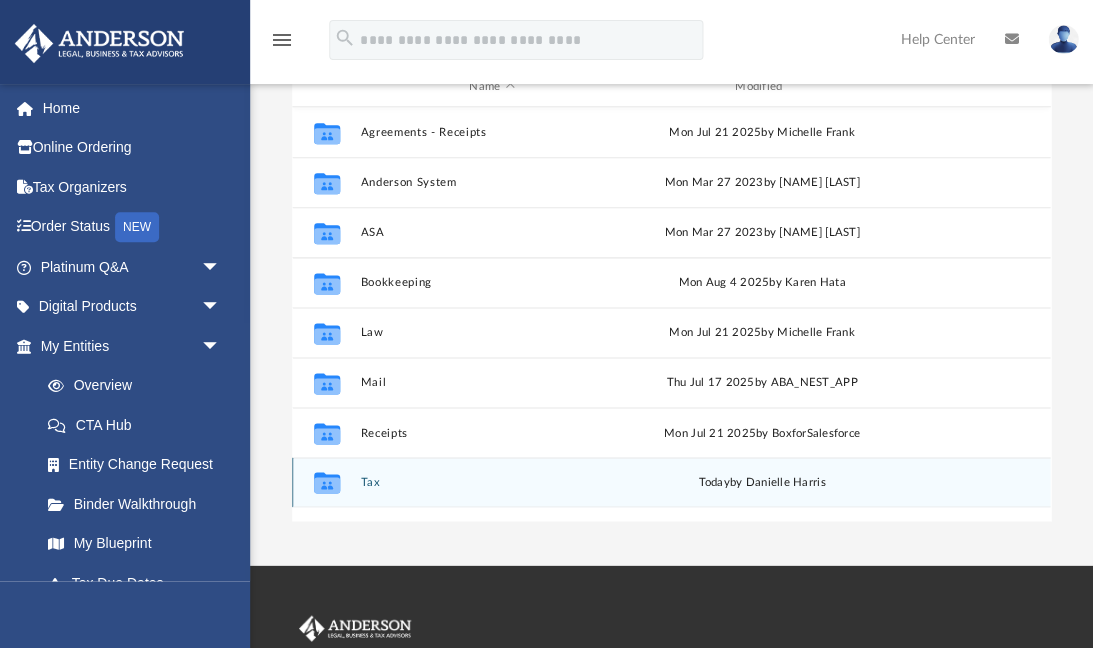 click on "Tax" at bounding box center [492, 482] 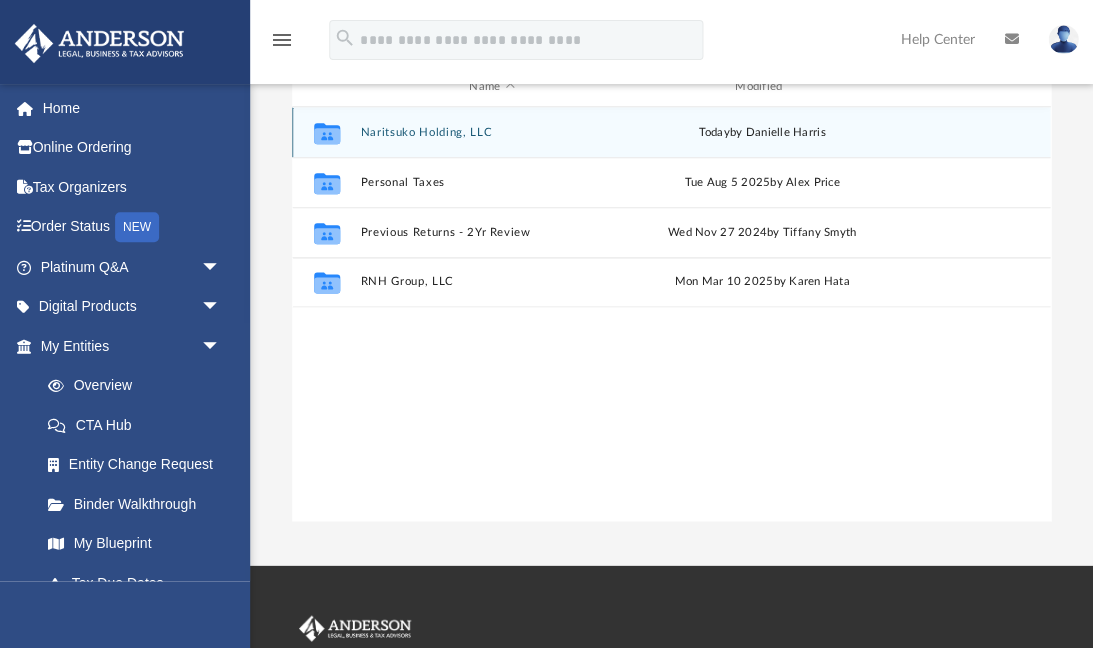 click on "Naritsuko Holding, LLC" at bounding box center [492, 132] 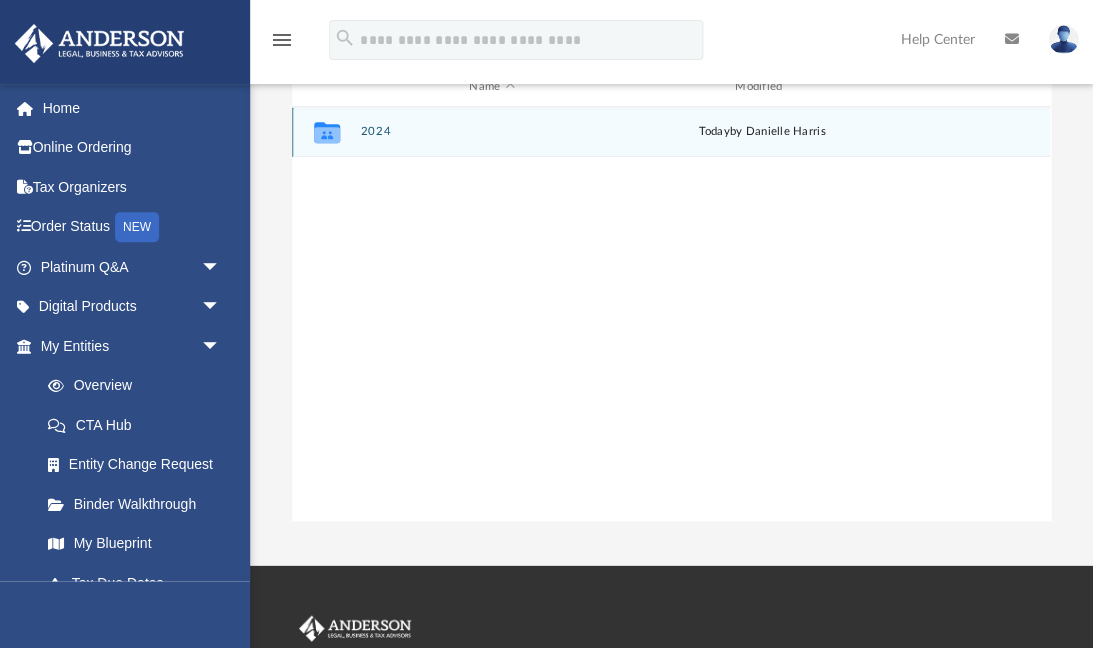 click on "2024" at bounding box center [492, 132] 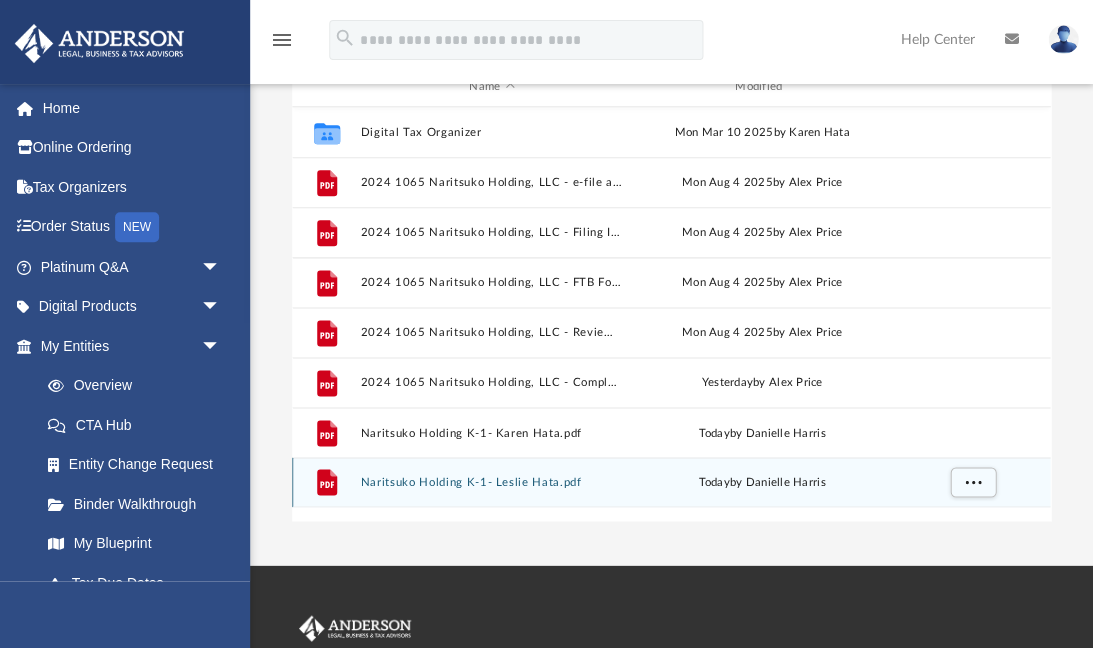 click on "Naritsuko Holding K-1- Leslie Hata.pdf" at bounding box center [492, 482] 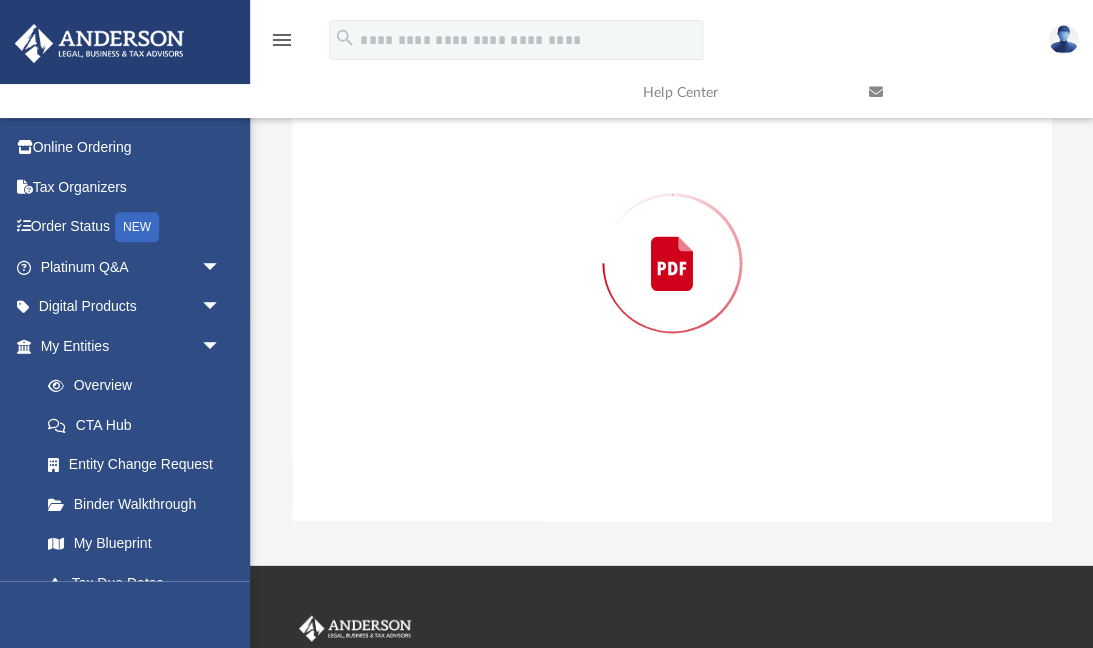 scroll, scrollTop: 190, scrollLeft: 0, axis: vertical 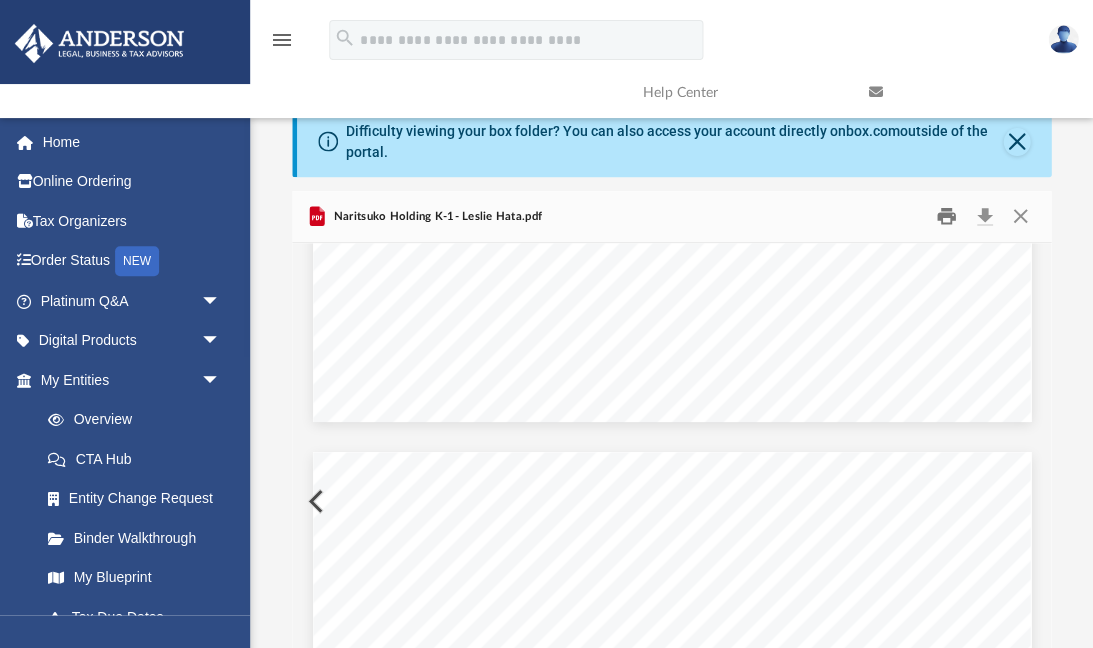 click at bounding box center [946, 216] 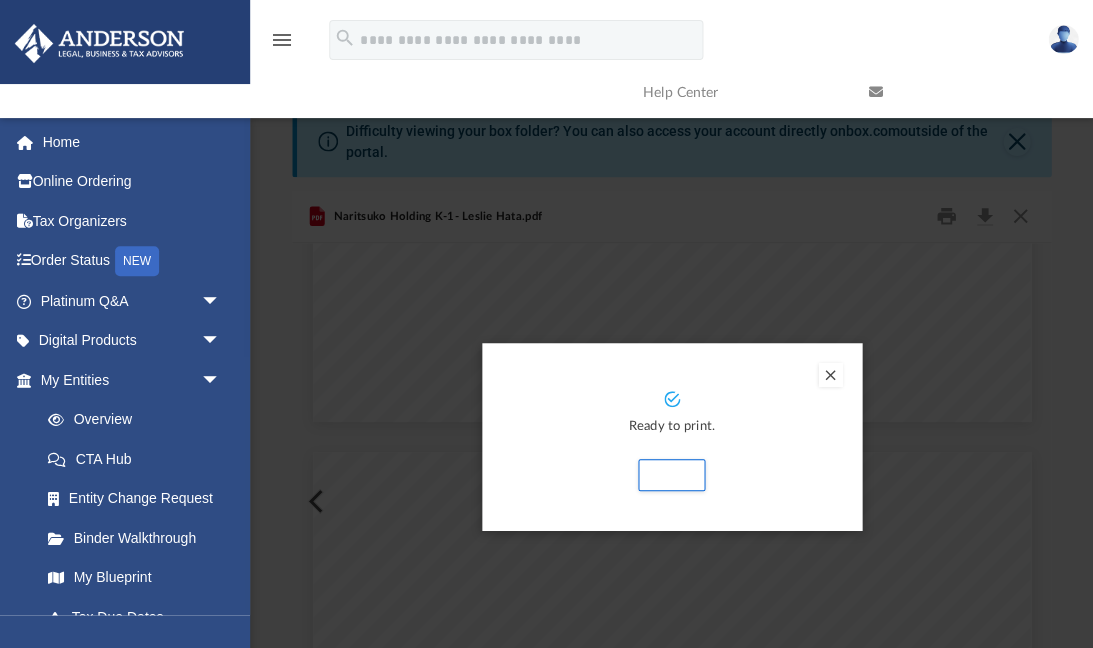 click at bounding box center (546, 324) 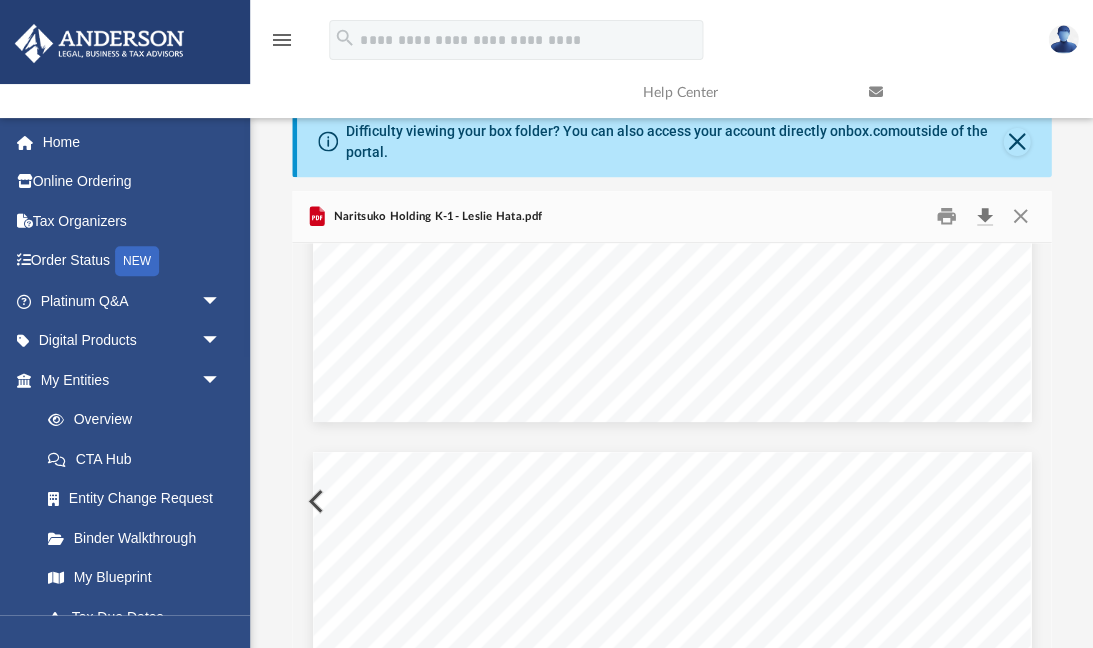 click at bounding box center [984, 216] 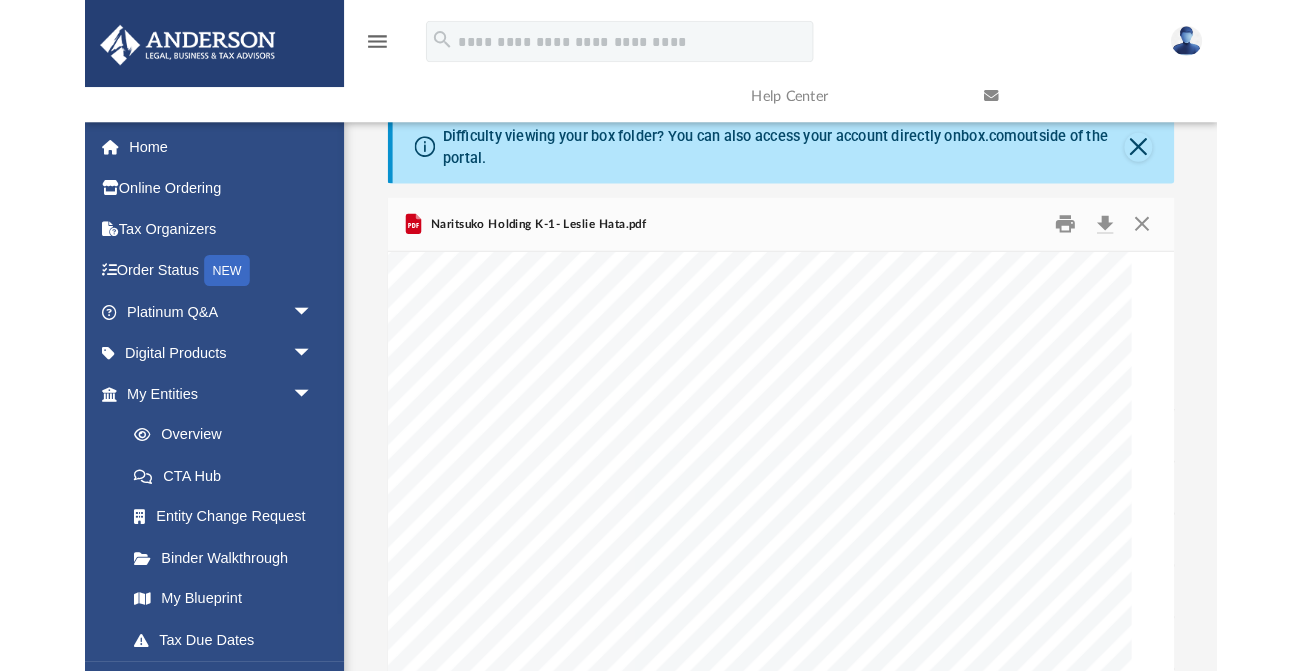 scroll, scrollTop: 1, scrollLeft: 1, axis: both 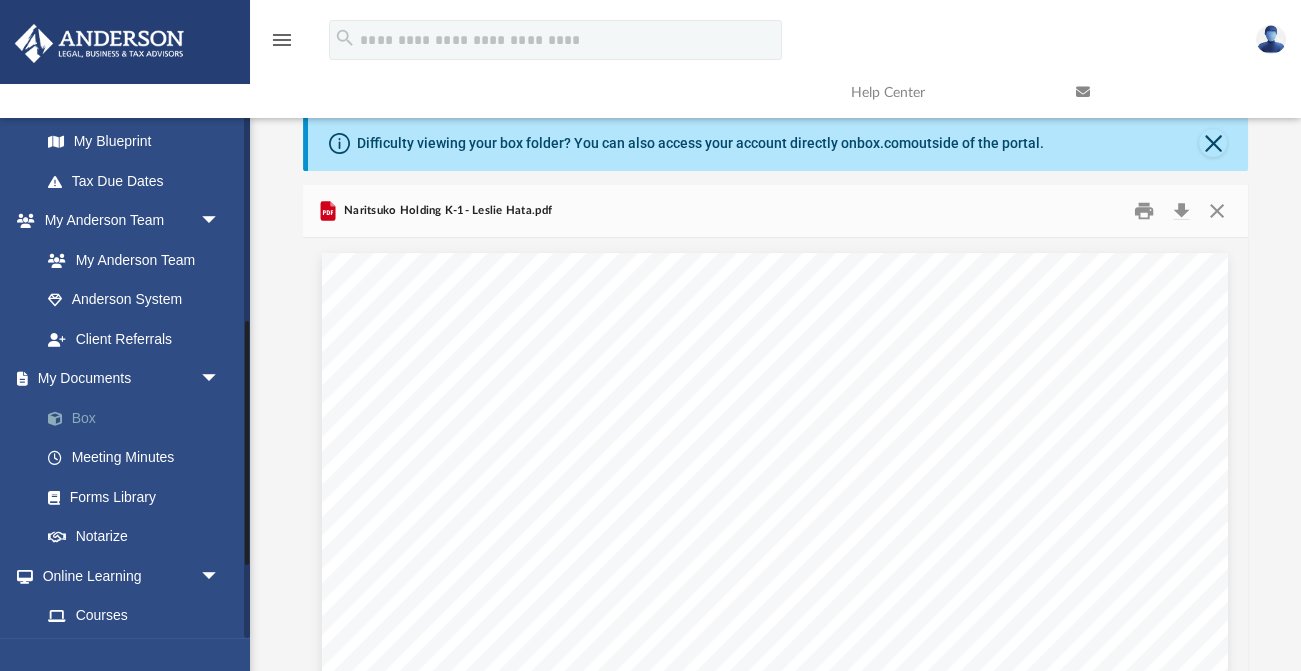 click on "Box" at bounding box center [139, 418] 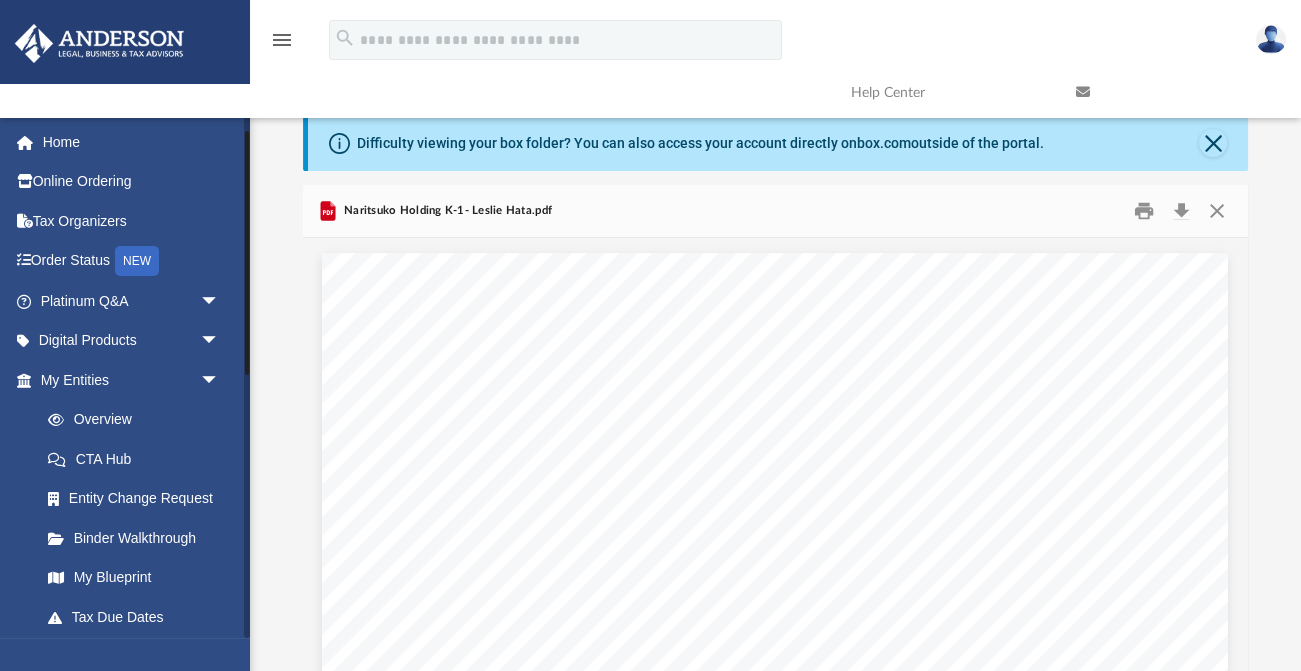 scroll, scrollTop: 0, scrollLeft: 0, axis: both 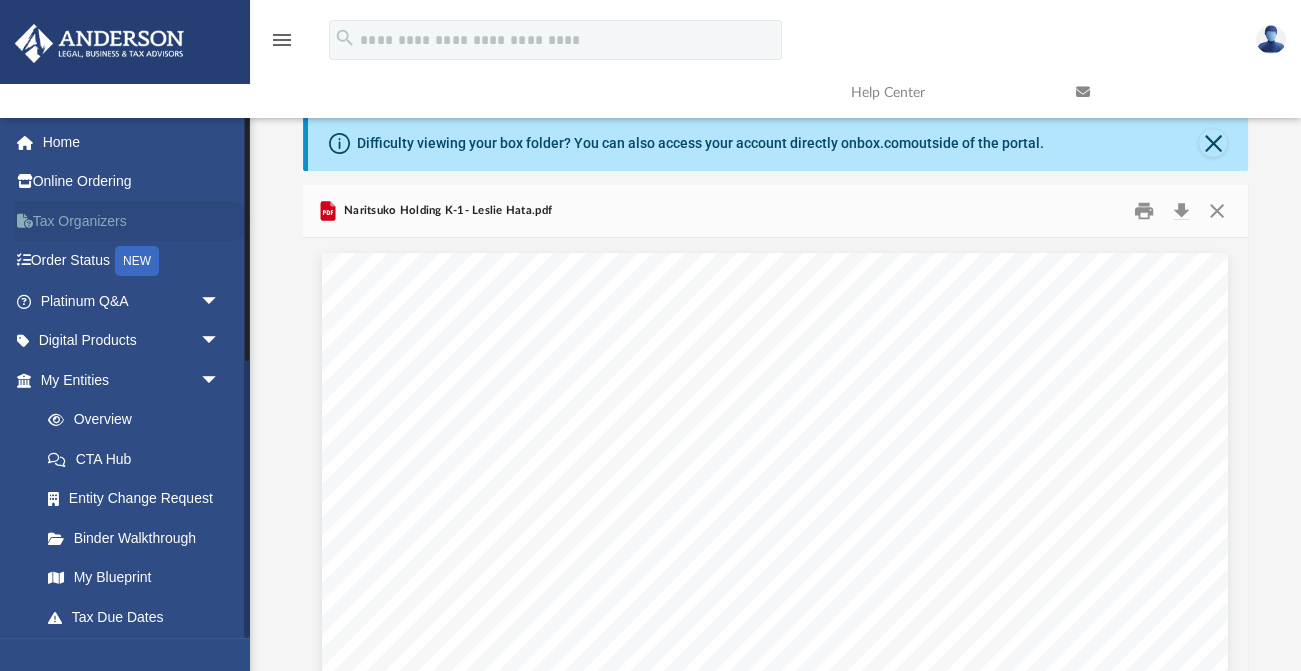 click on "Tax Organizers" at bounding box center (132, 221) 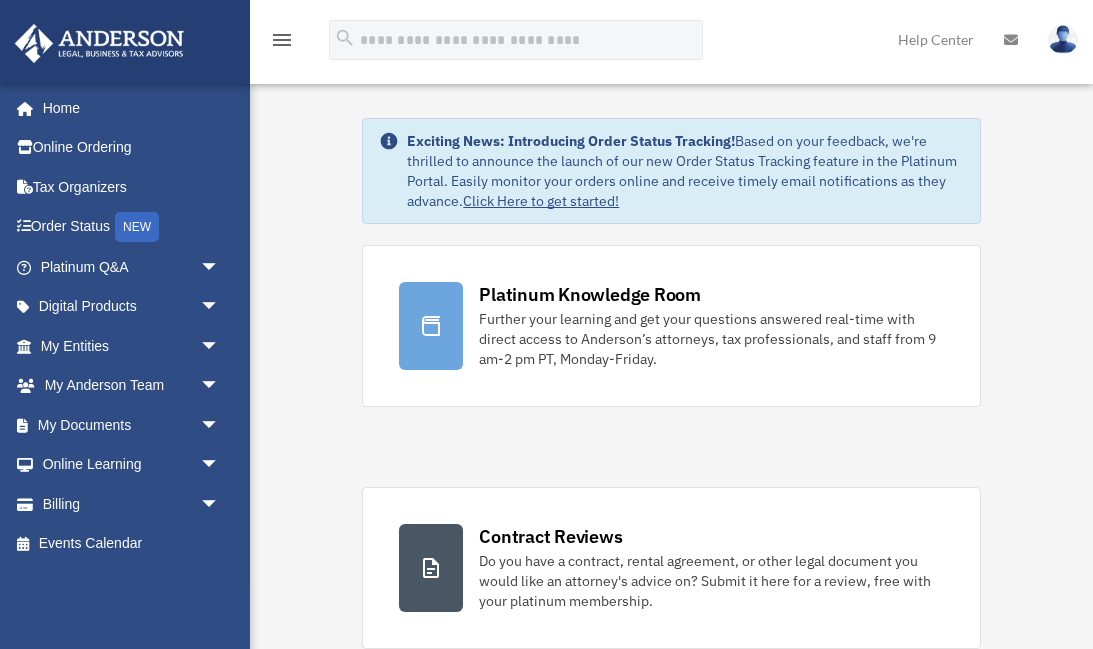 scroll, scrollTop: 0, scrollLeft: 0, axis: both 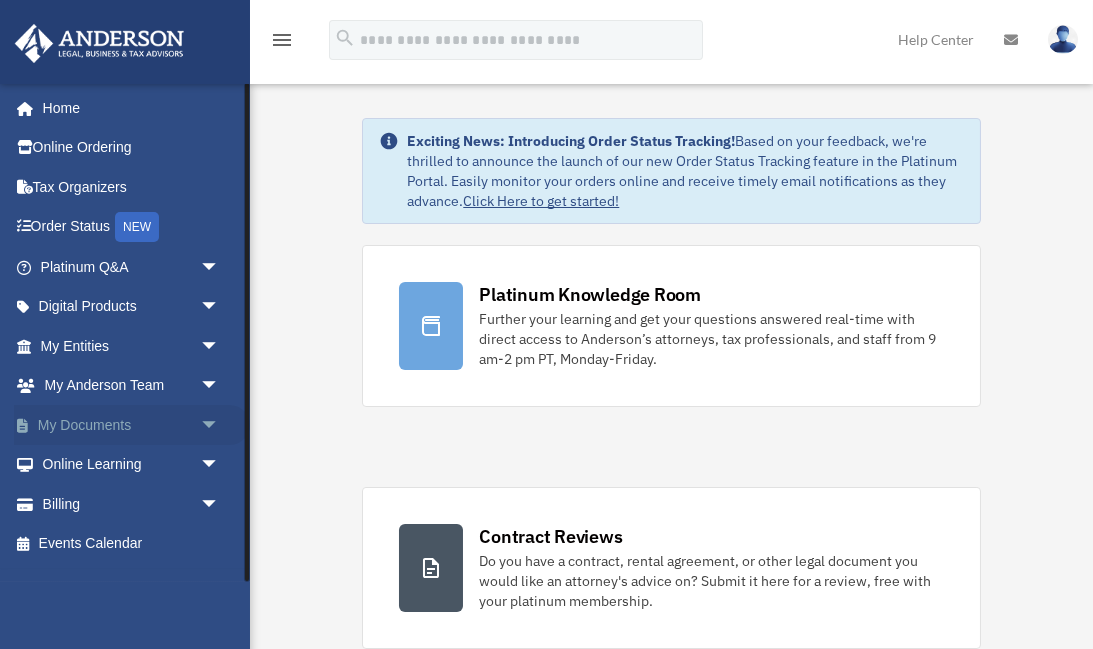 click on "My Documents arrow_drop_down" at bounding box center (132, 425) 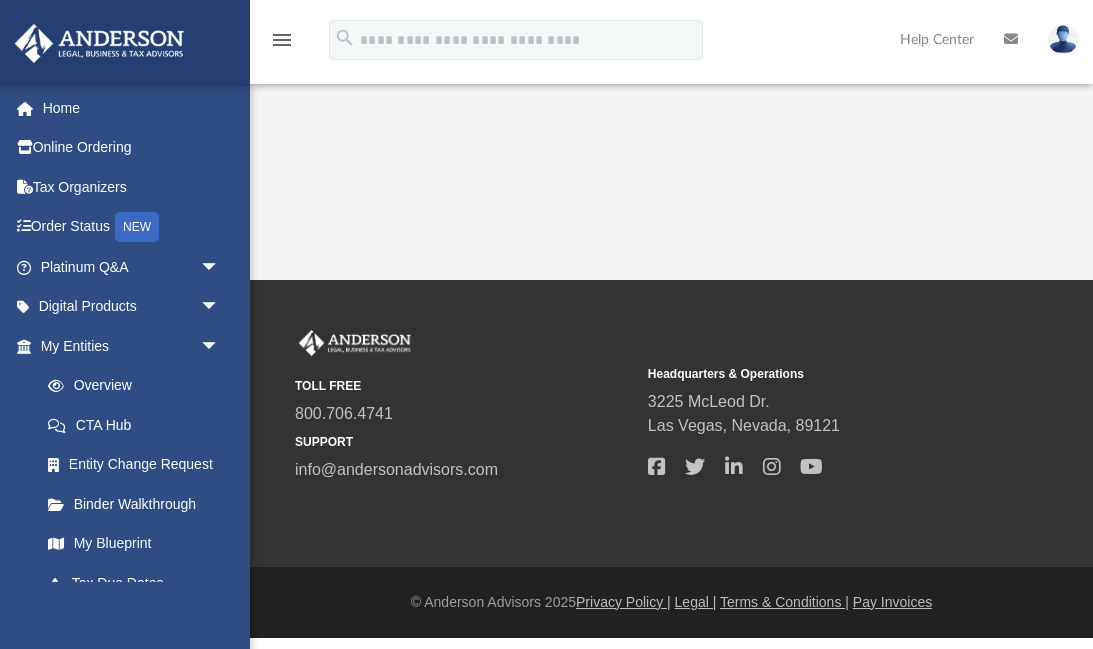 scroll, scrollTop: 0, scrollLeft: 0, axis: both 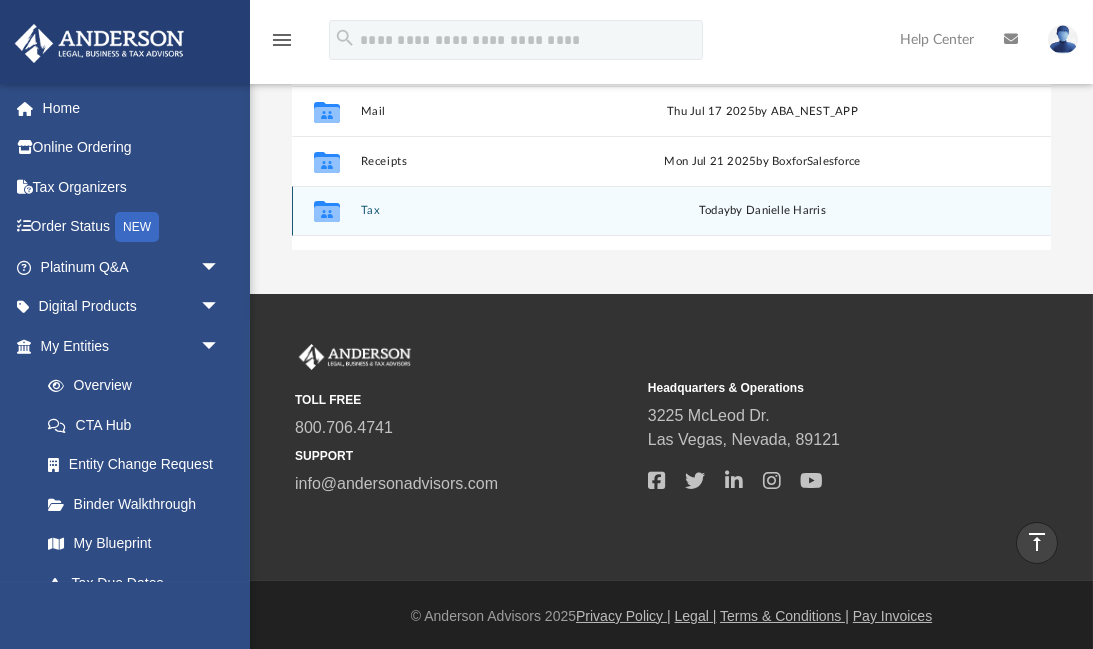 click on "Tax" at bounding box center [492, 211] 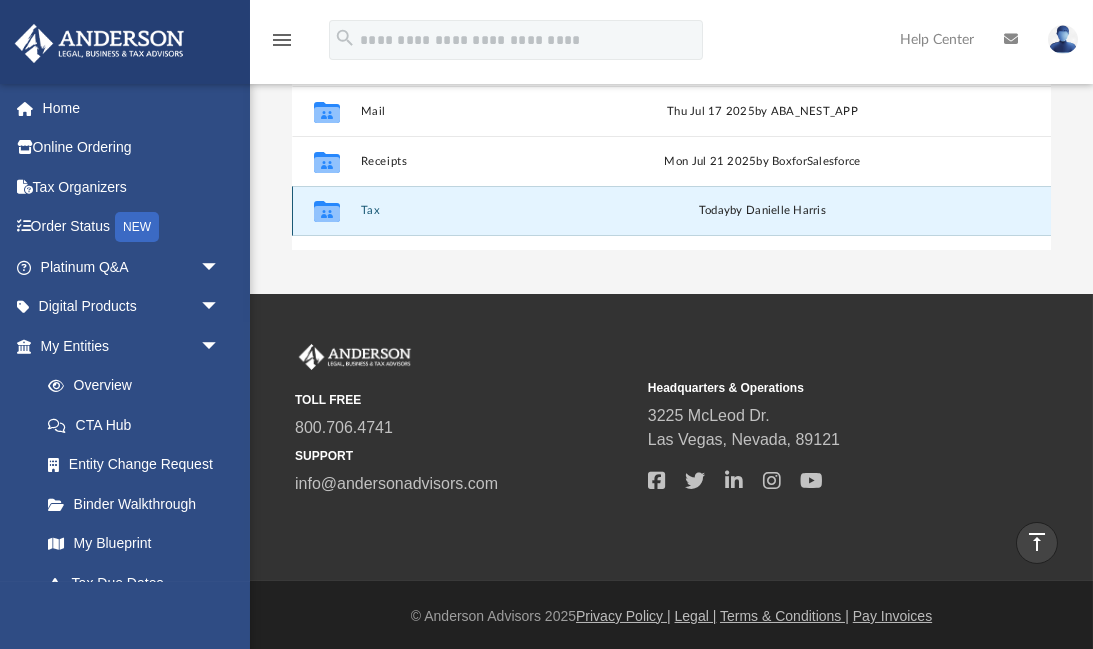 scroll, scrollTop: 45, scrollLeft: 0, axis: vertical 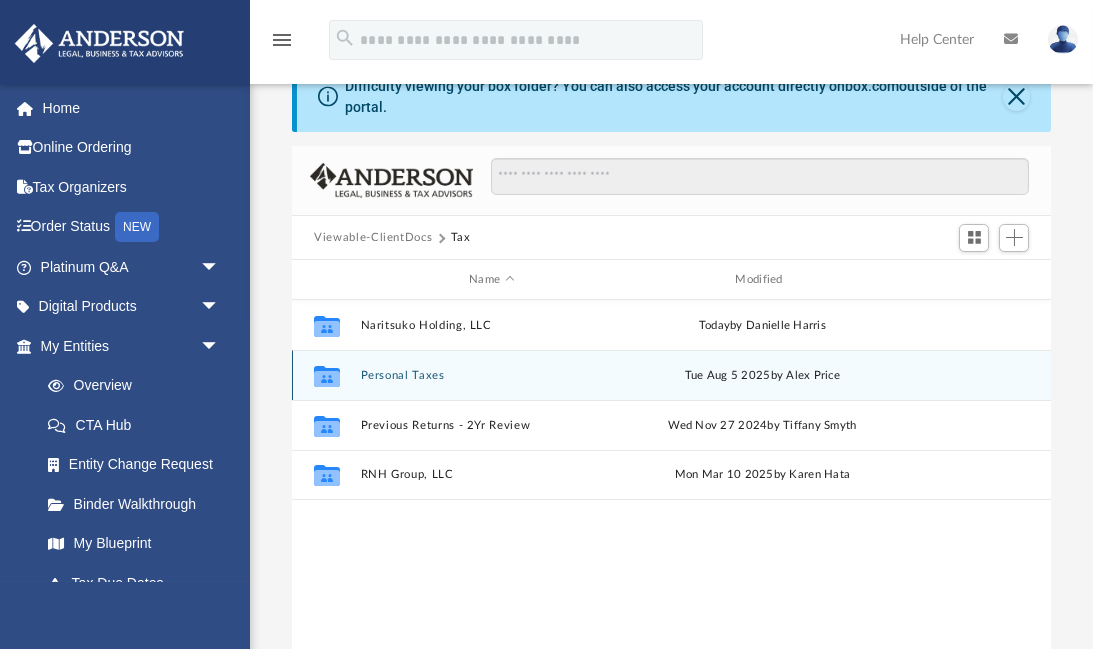click on "Personal Taxes" at bounding box center (492, 375) 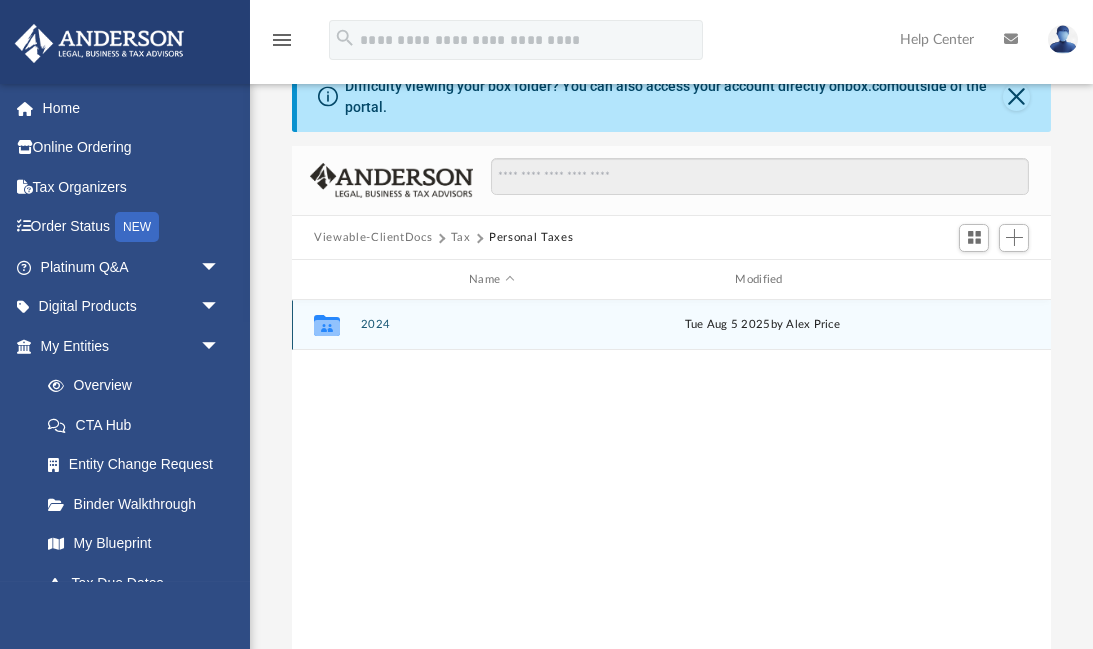 click on "2024" at bounding box center (492, 325) 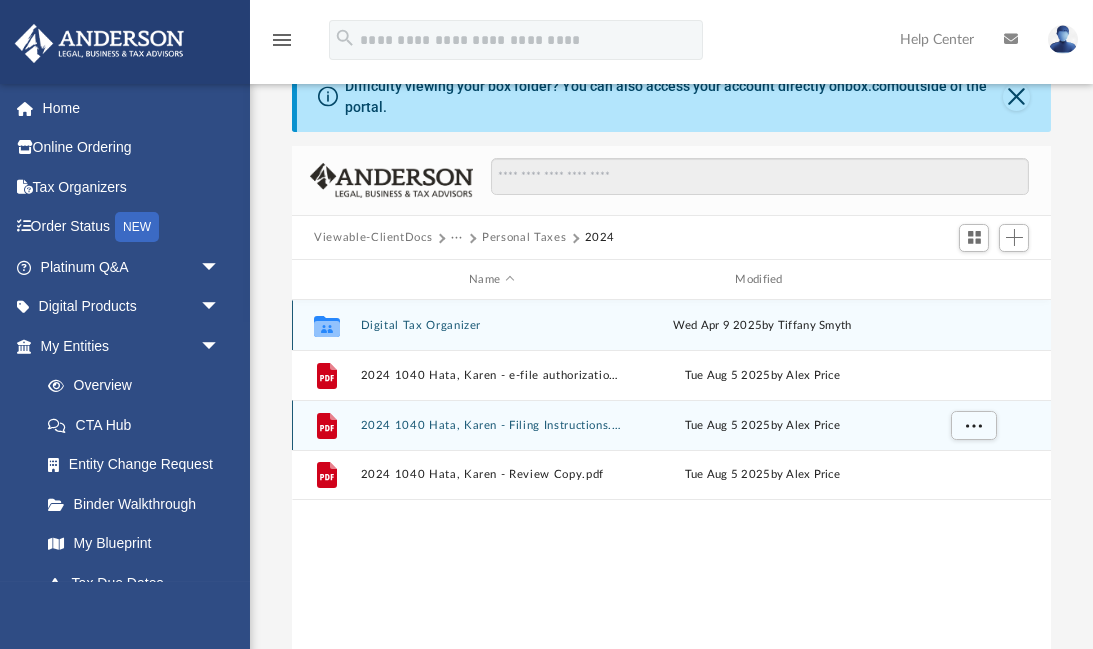 scroll, scrollTop: 48, scrollLeft: 0, axis: vertical 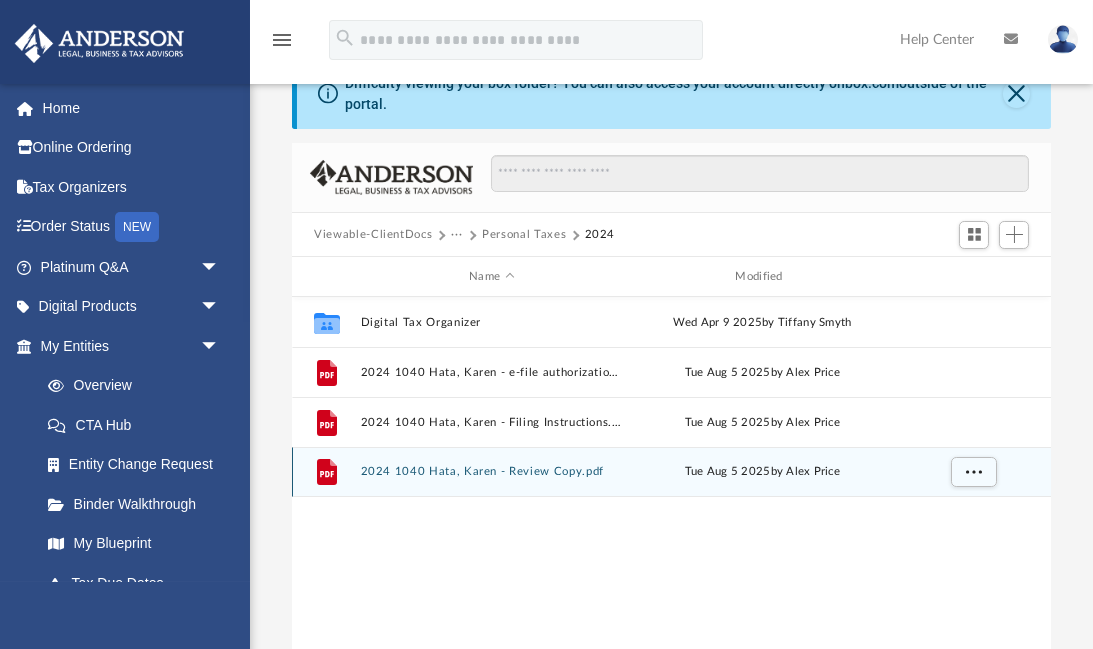 click on "2024 1040 Hata, Karen - Review Copy.pdf" at bounding box center [492, 472] 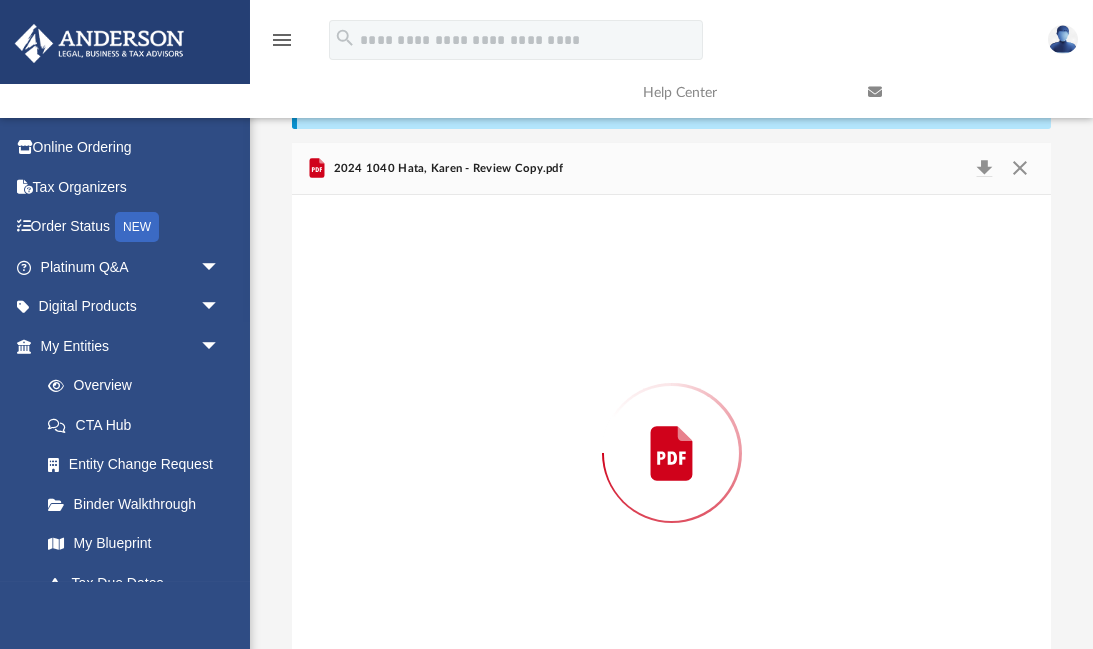scroll, scrollTop: 110, scrollLeft: 0, axis: vertical 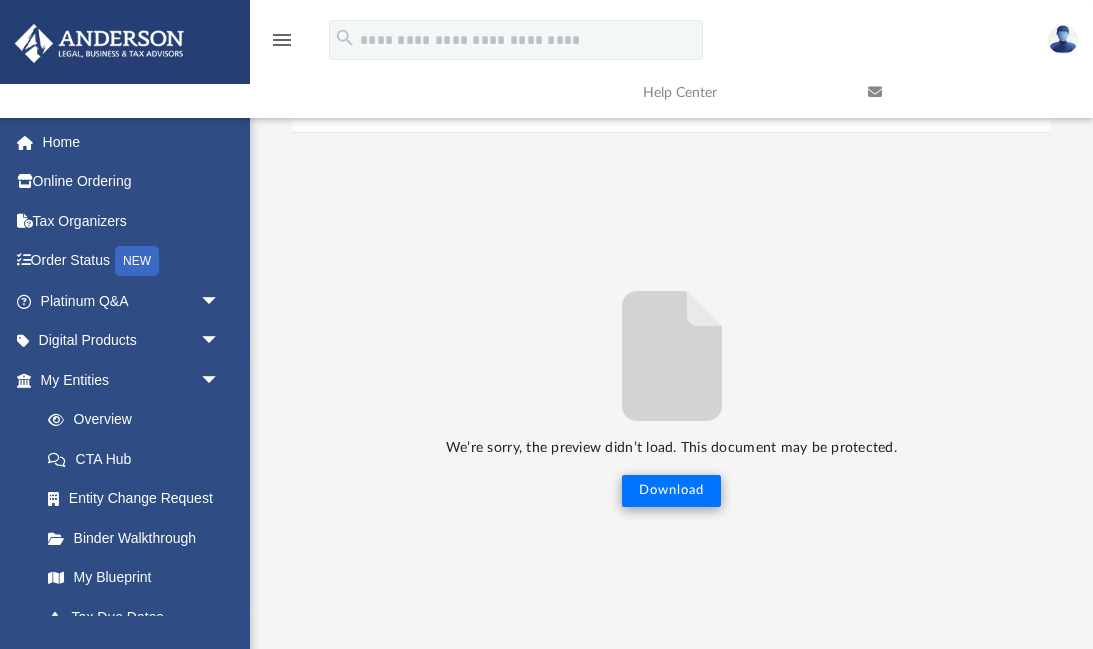 click on "Download" at bounding box center [671, 491] 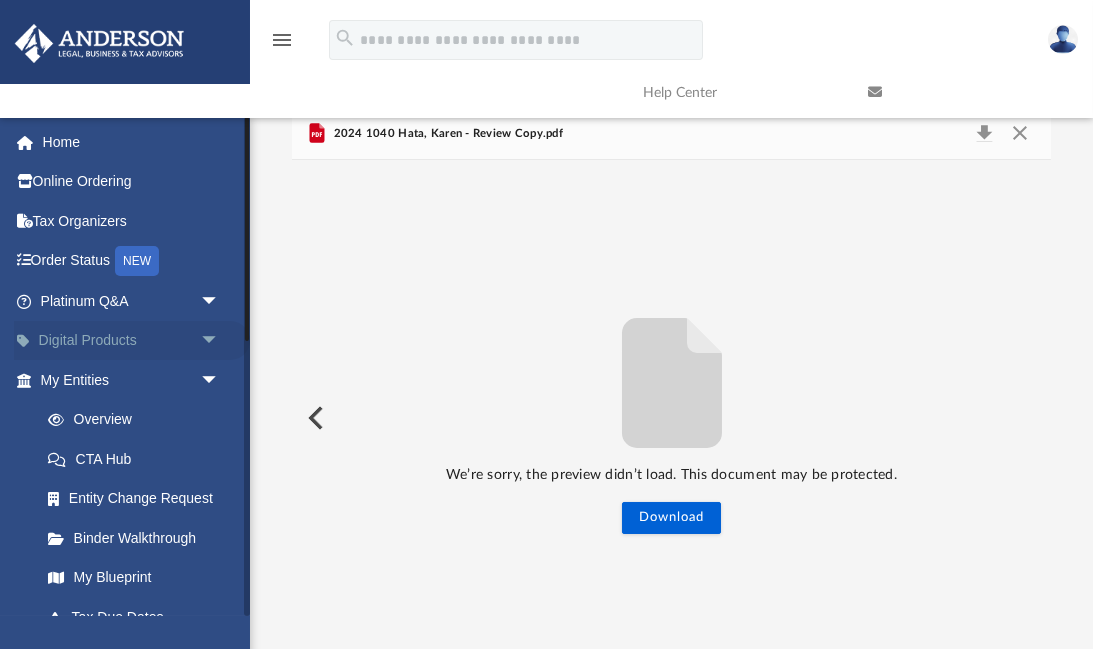 scroll, scrollTop: 72, scrollLeft: 0, axis: vertical 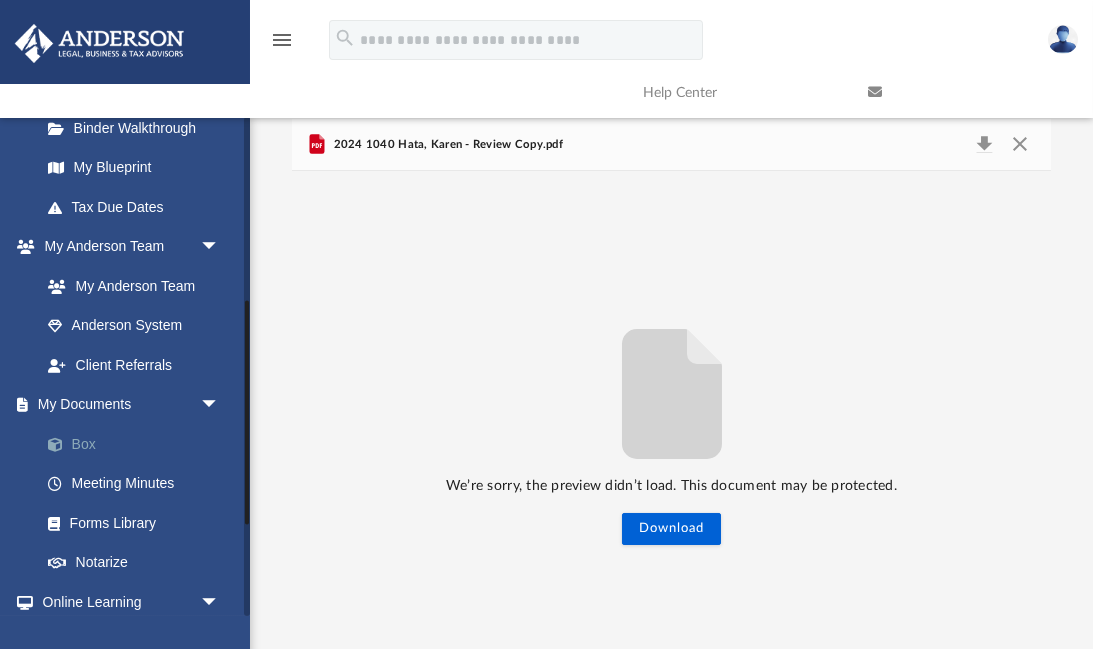 click on "Box" at bounding box center (139, 444) 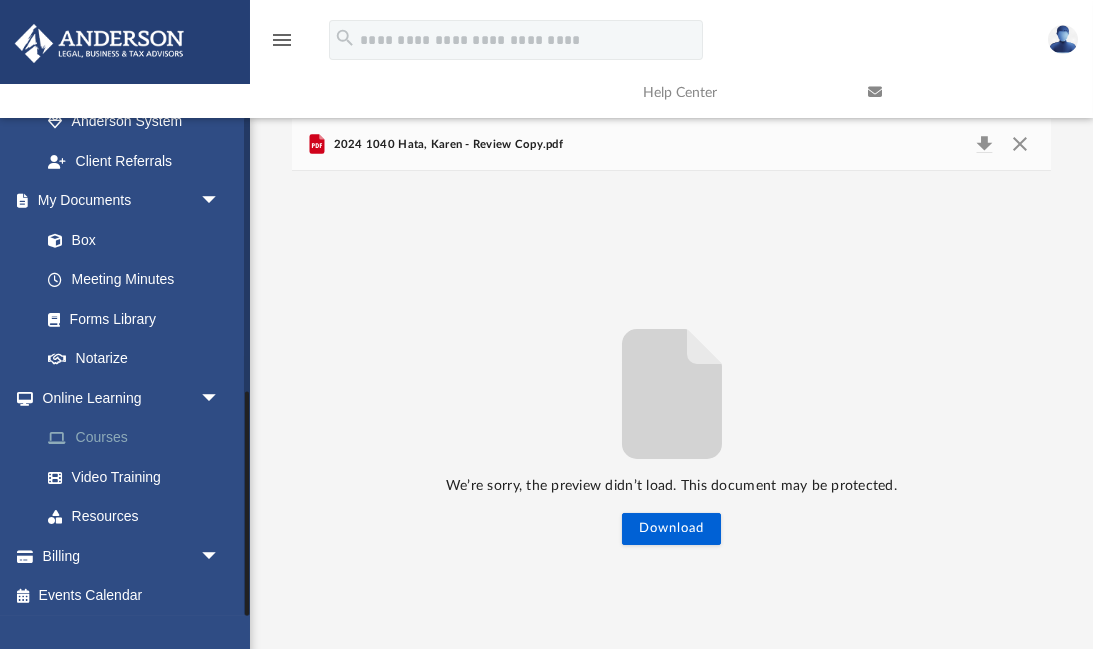 scroll, scrollTop: 613, scrollLeft: 0, axis: vertical 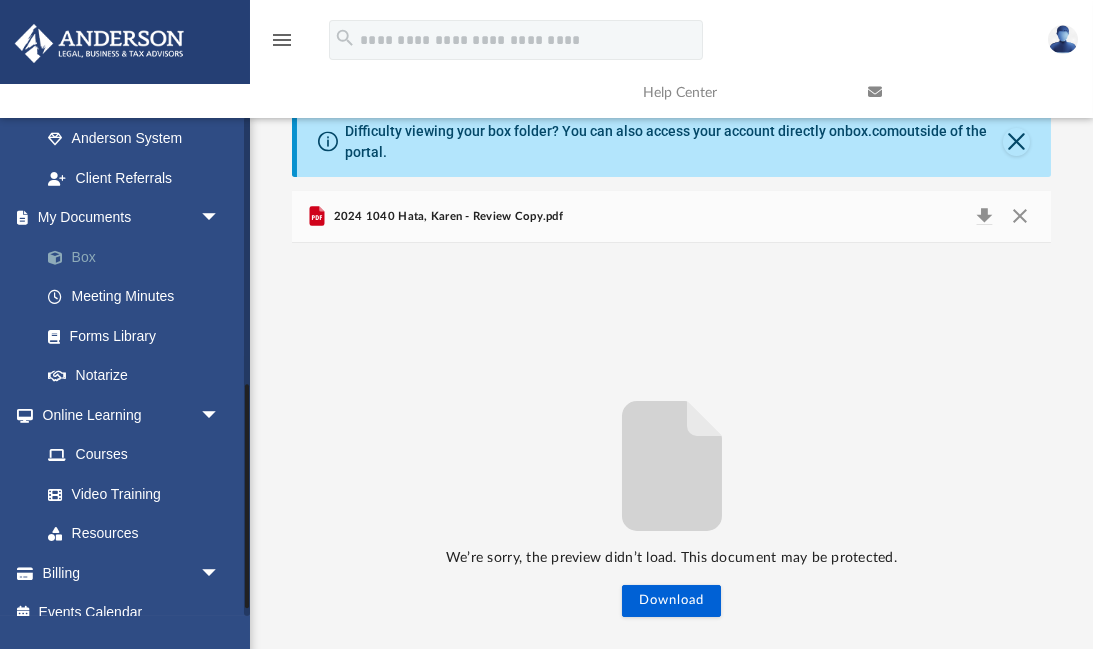 click on "Box" at bounding box center (139, 257) 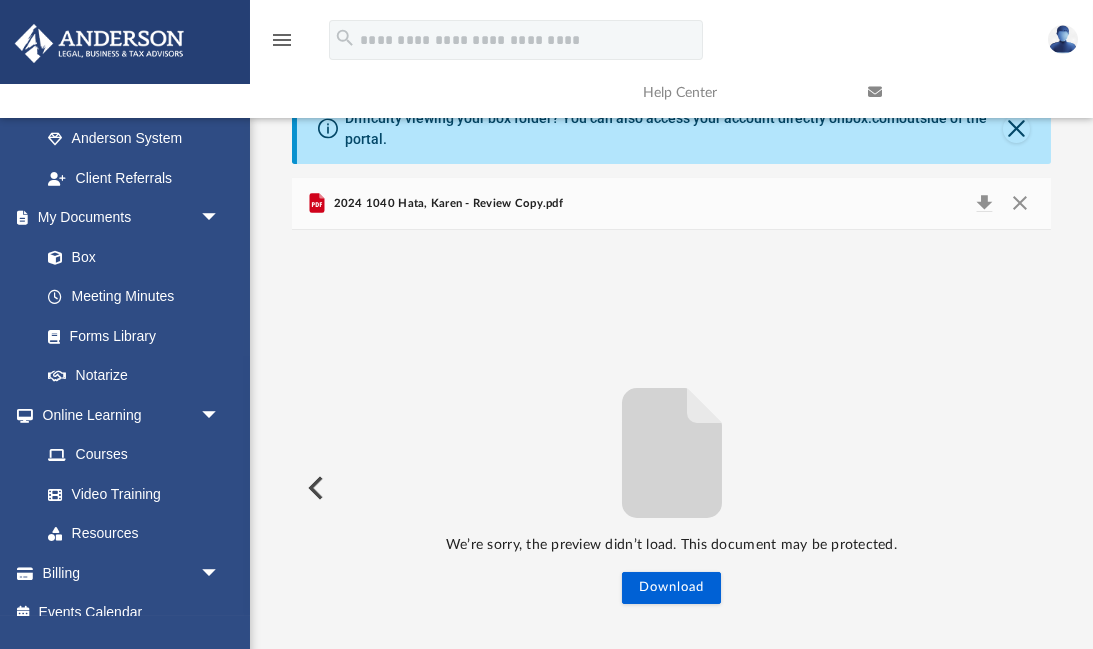 scroll, scrollTop: 13, scrollLeft: 0, axis: vertical 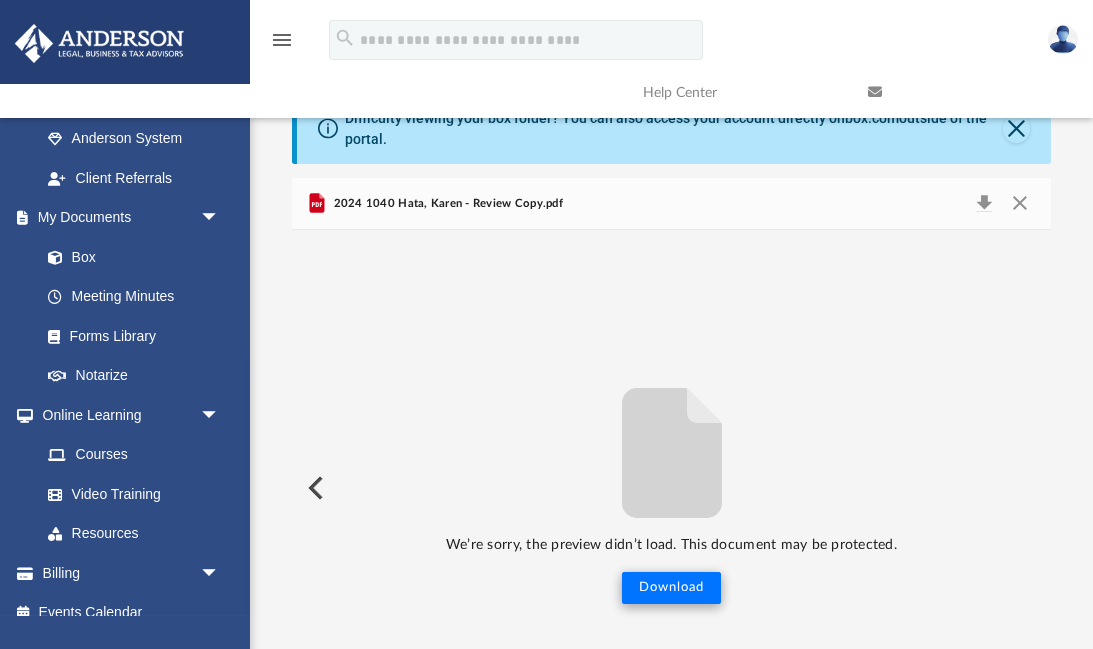 click on "Download" at bounding box center (671, 588) 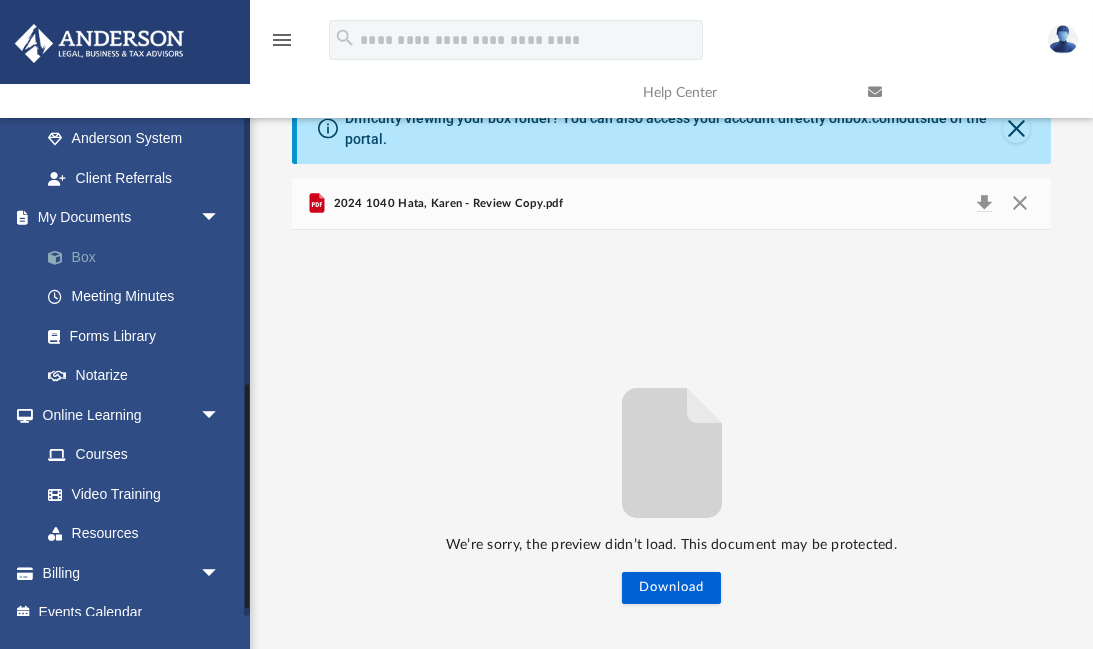 click on "Box" at bounding box center (139, 257) 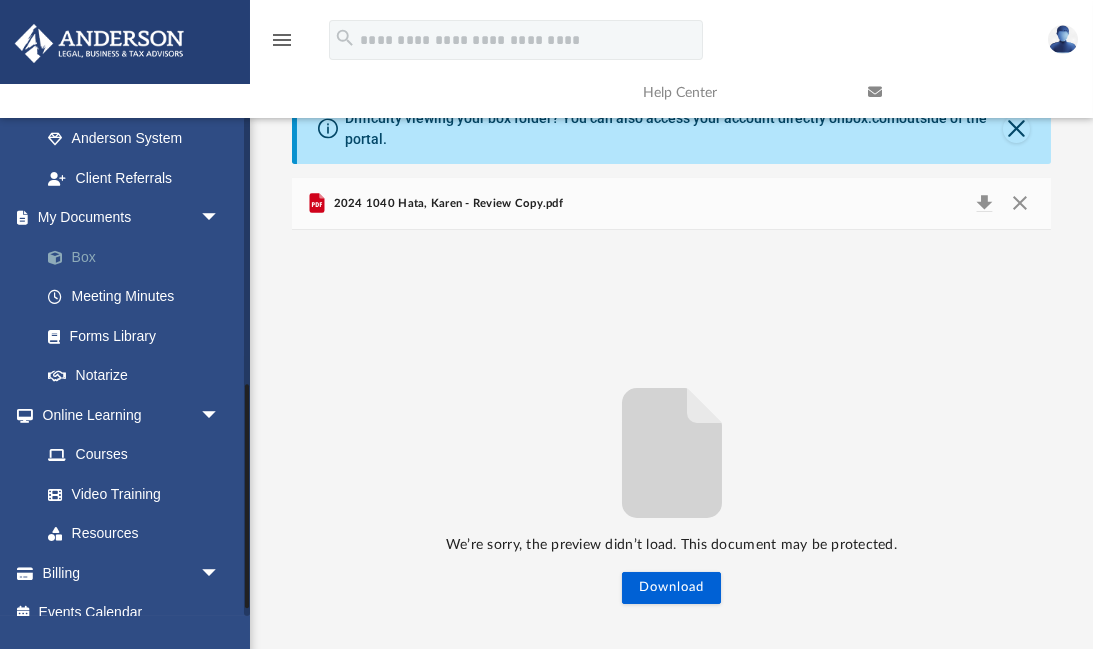 click on "Box" at bounding box center (139, 257) 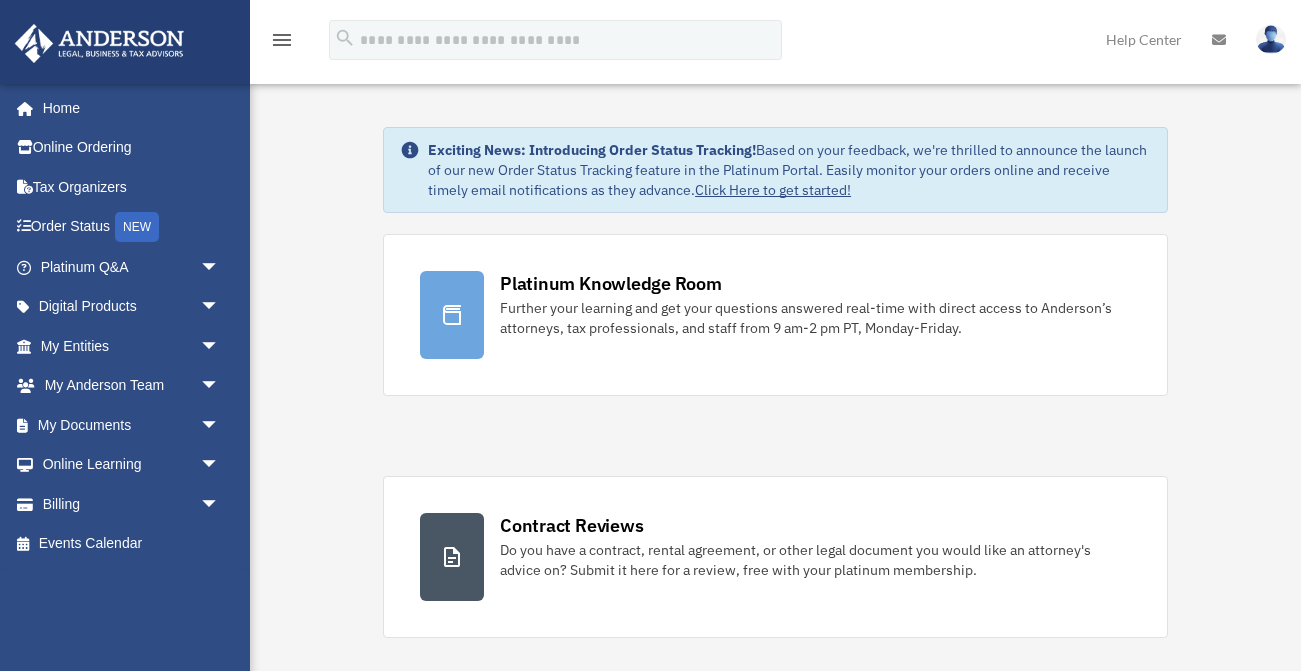 scroll, scrollTop: 0, scrollLeft: 0, axis: both 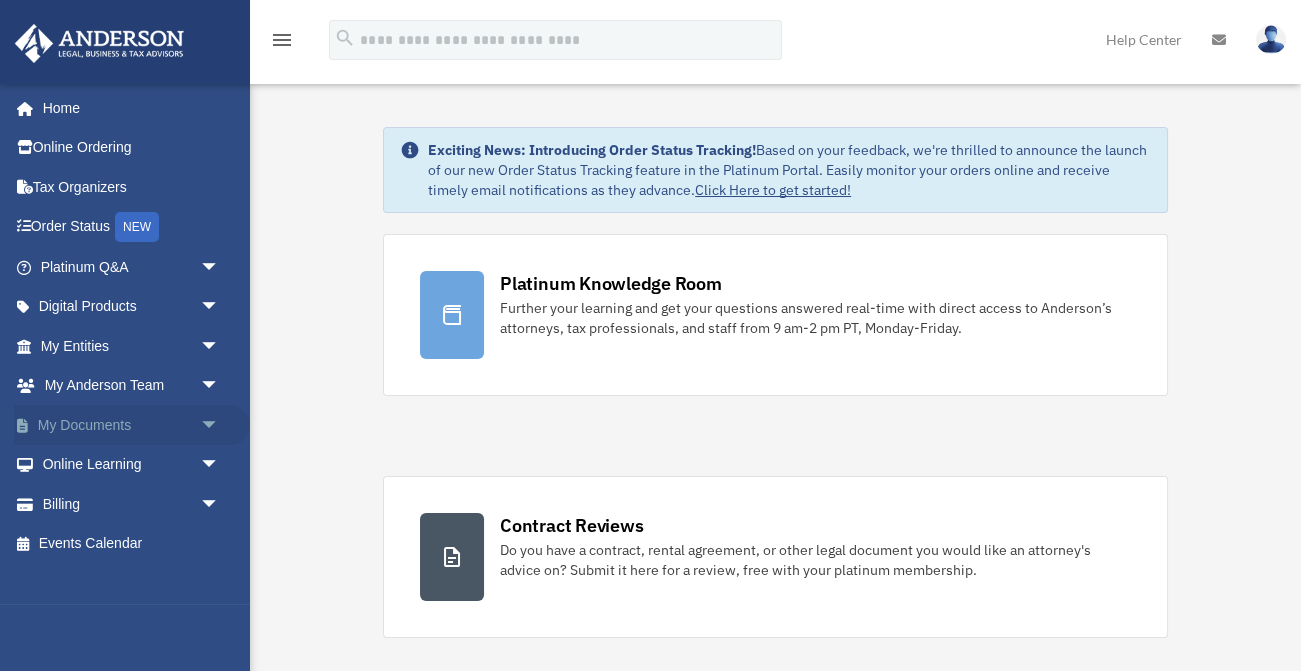 click on "My Documents arrow_drop_down" at bounding box center (132, 425) 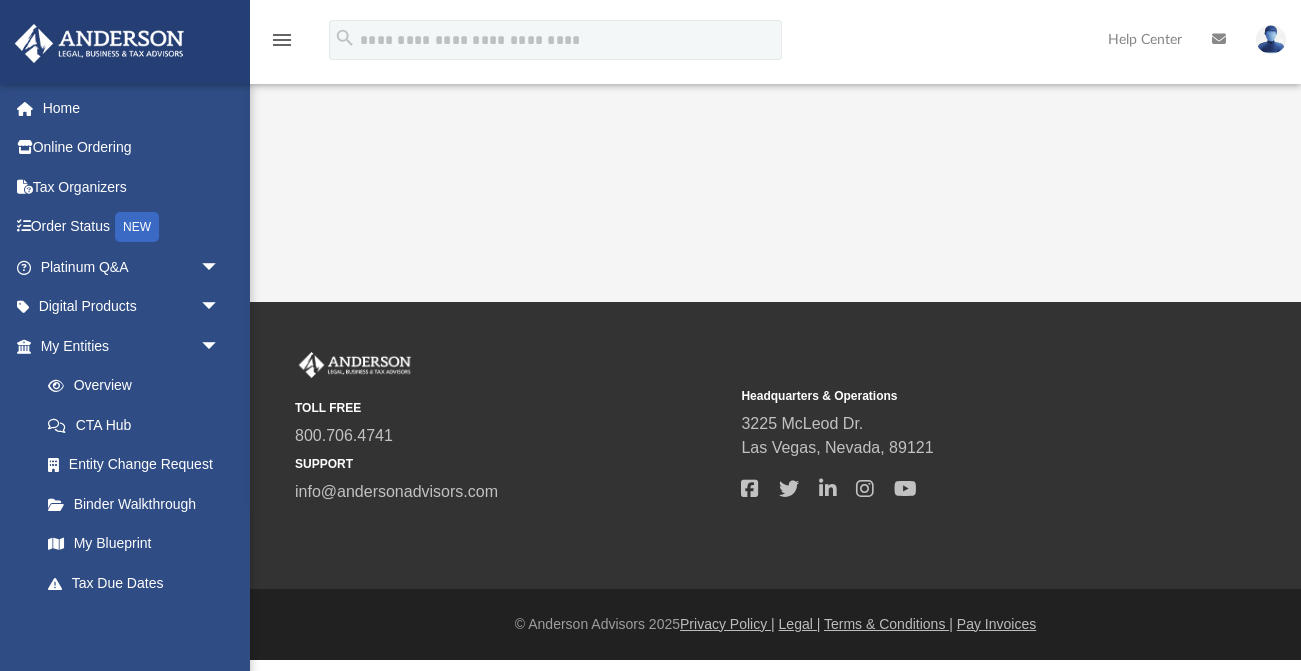scroll, scrollTop: 0, scrollLeft: 0, axis: both 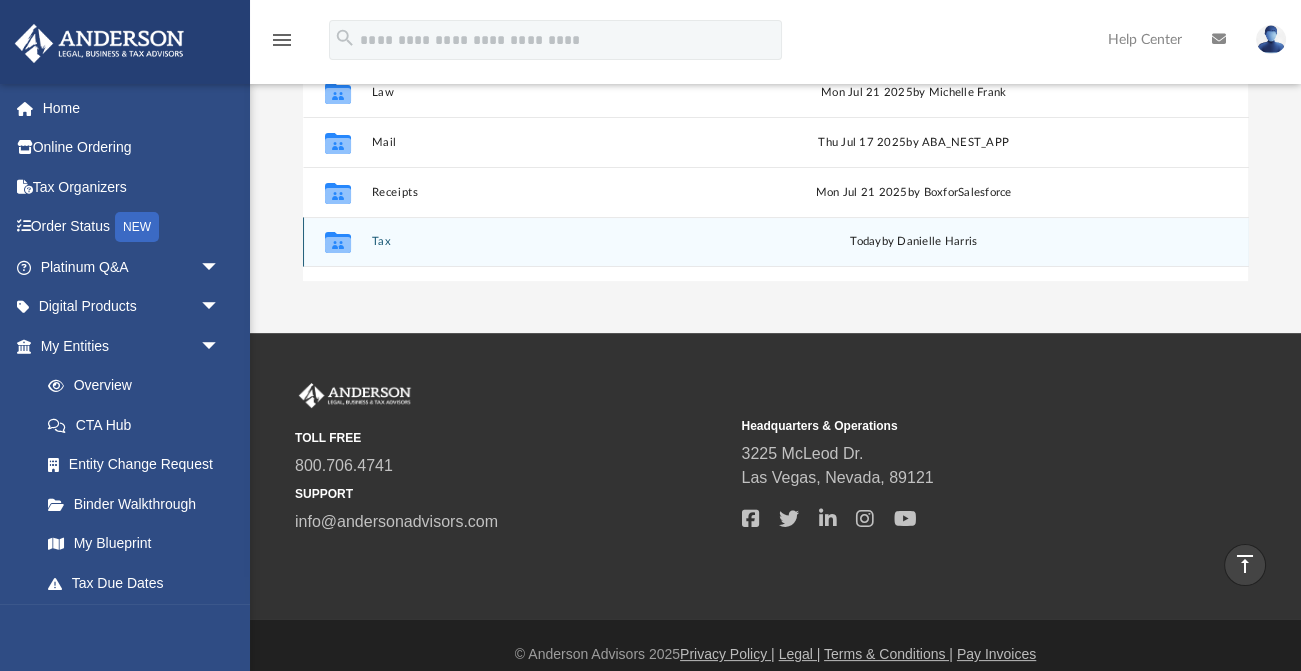 click on "Tax" at bounding box center [549, 241] 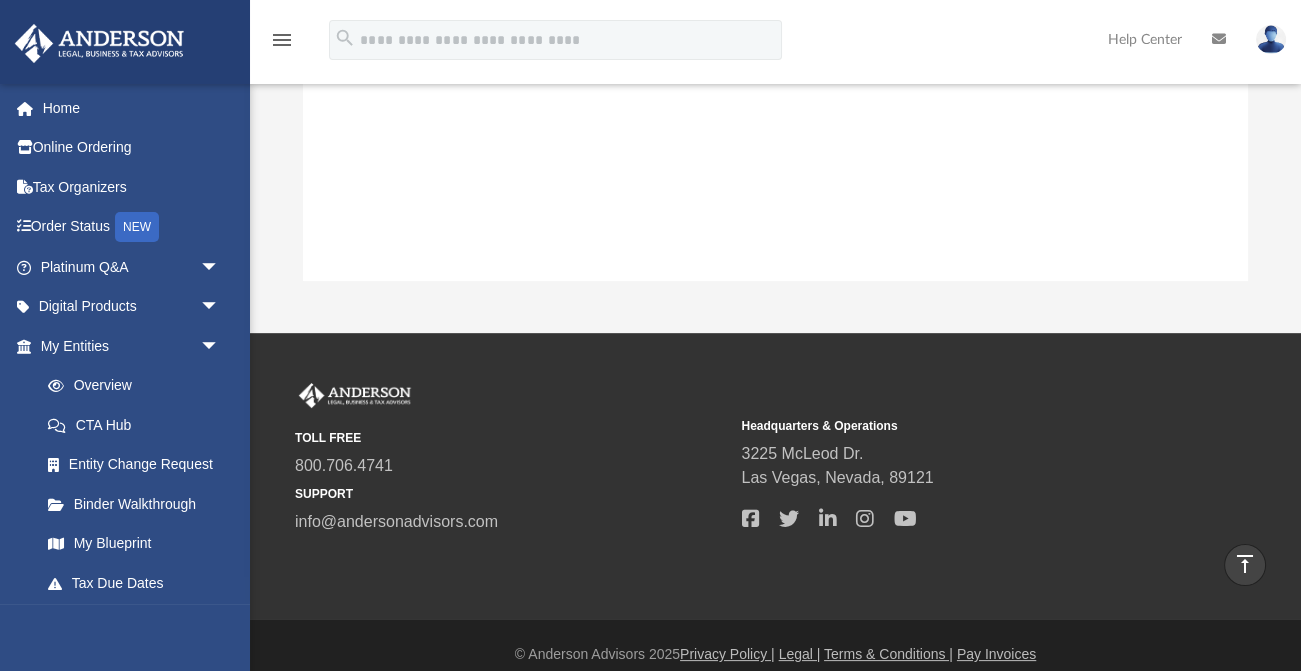 scroll, scrollTop: 29, scrollLeft: 0, axis: vertical 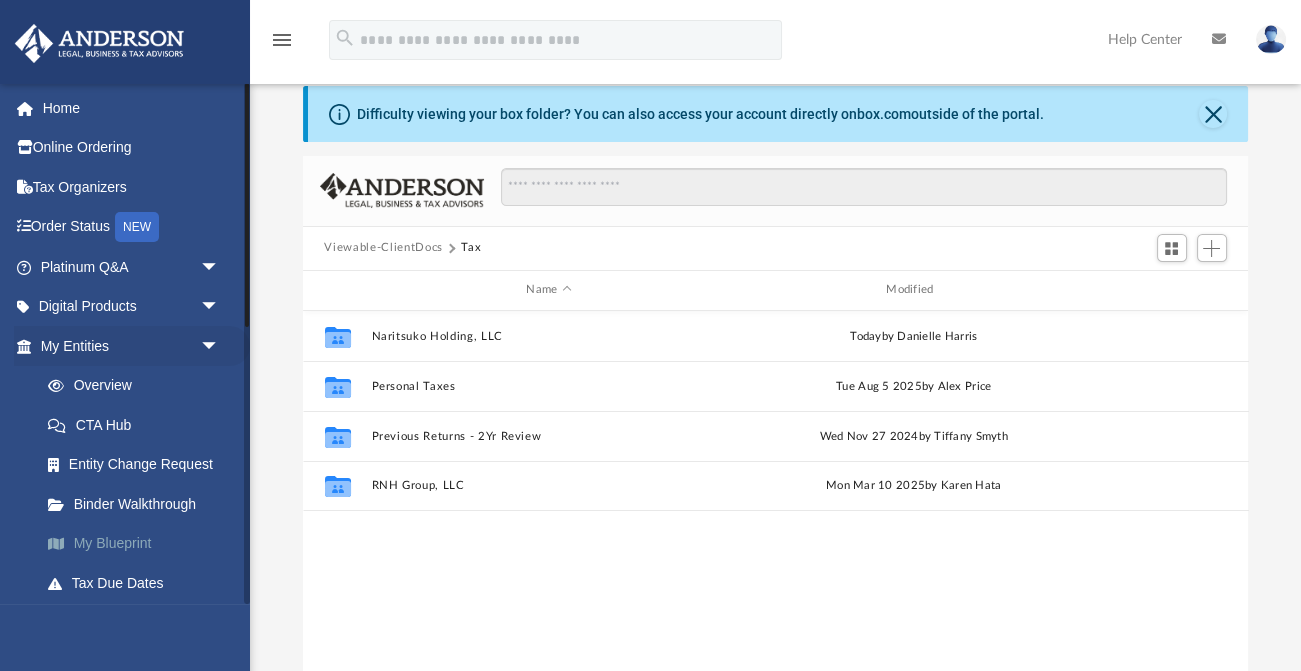 click on "My Blueprint" at bounding box center [139, 544] 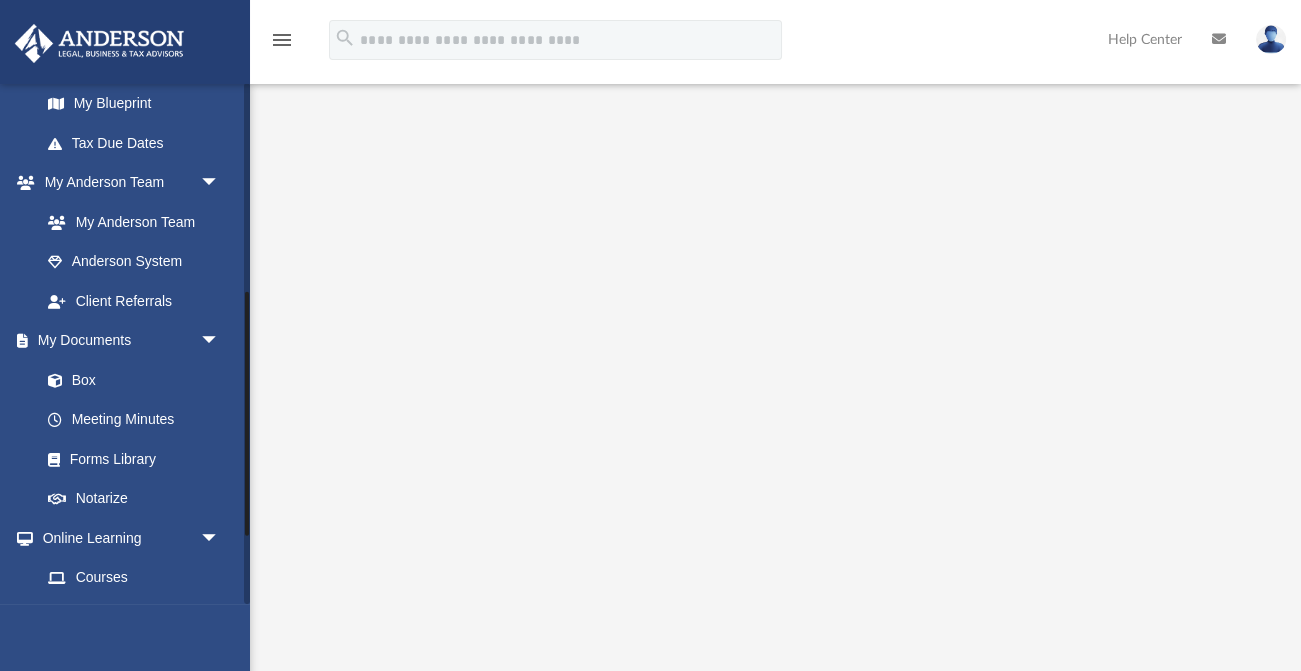 scroll, scrollTop: 446, scrollLeft: 0, axis: vertical 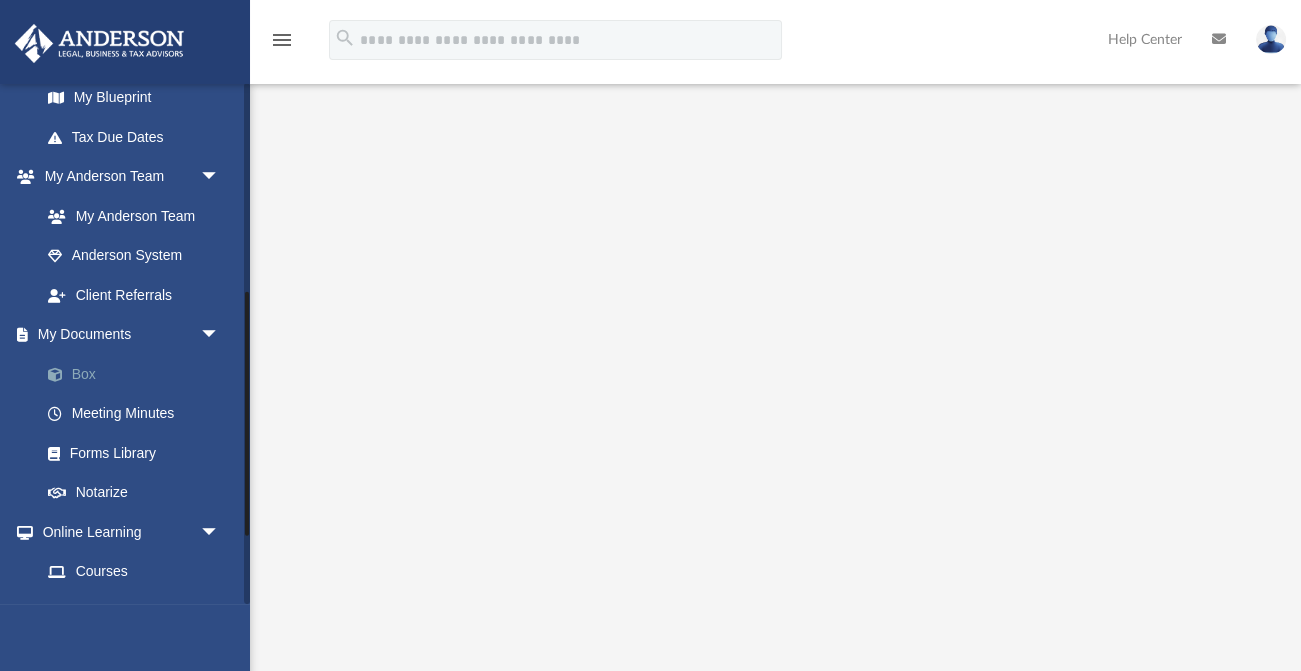 click on "Box" at bounding box center [139, 374] 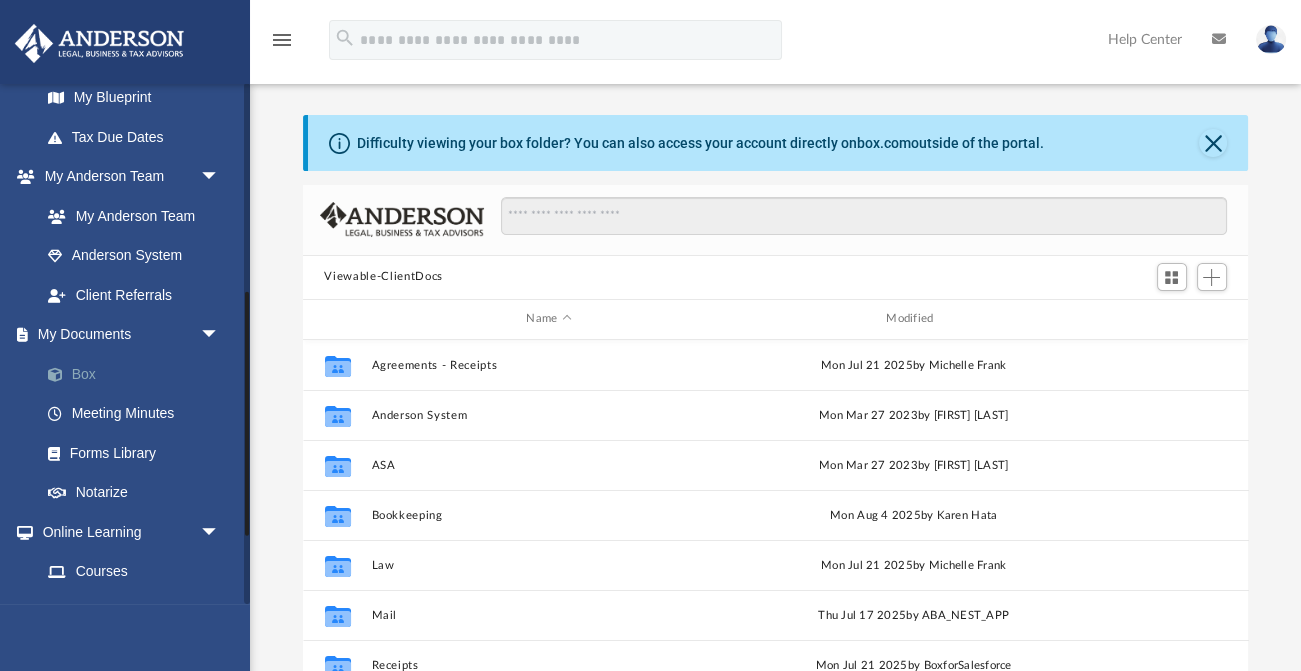 scroll, scrollTop: 1, scrollLeft: 1, axis: both 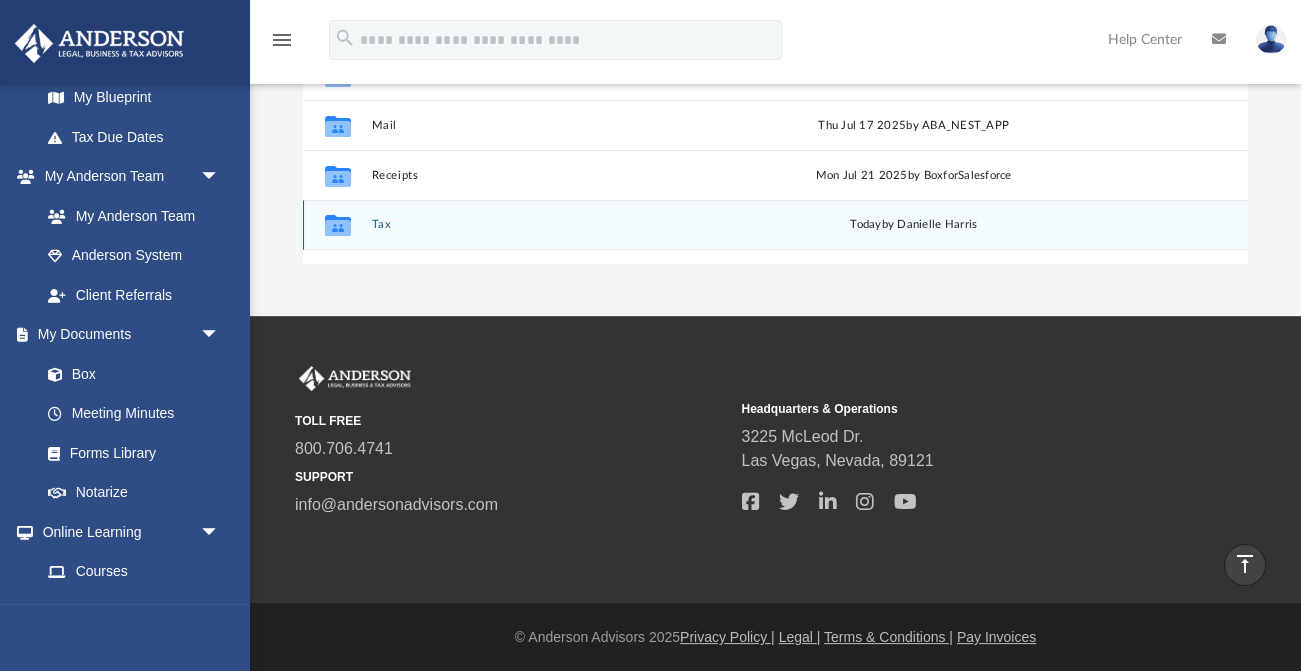 click on "Tax" at bounding box center [549, 224] 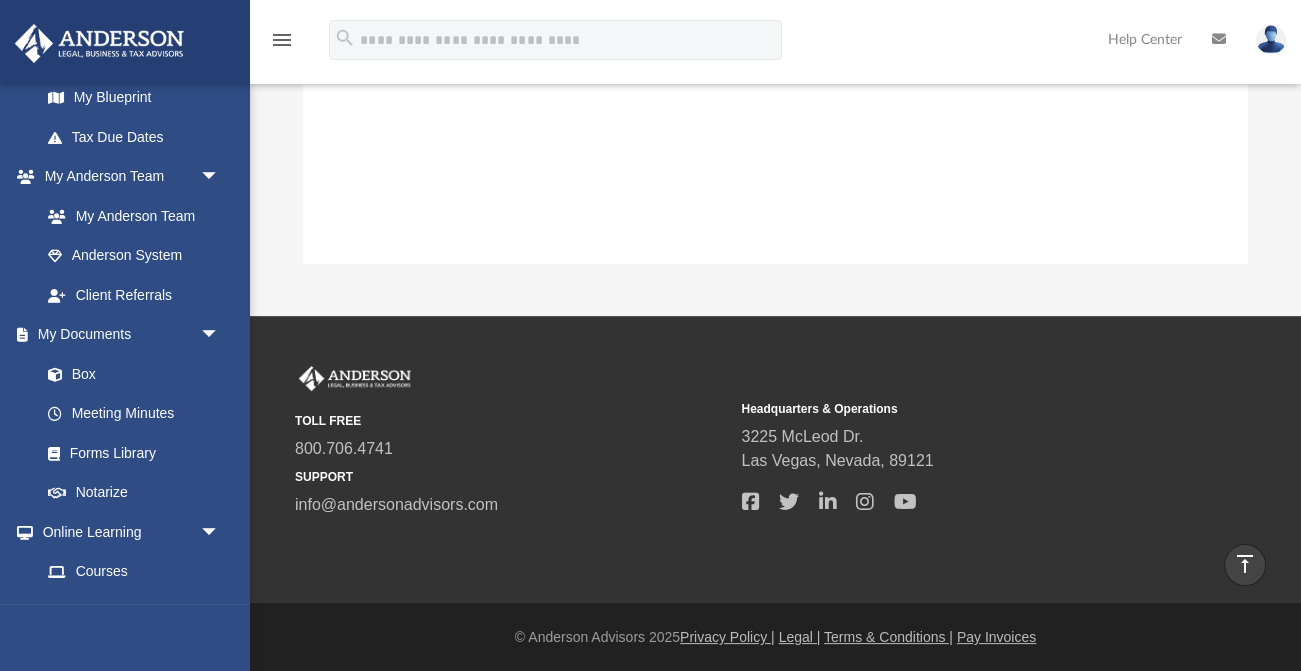 scroll, scrollTop: 29, scrollLeft: 0, axis: vertical 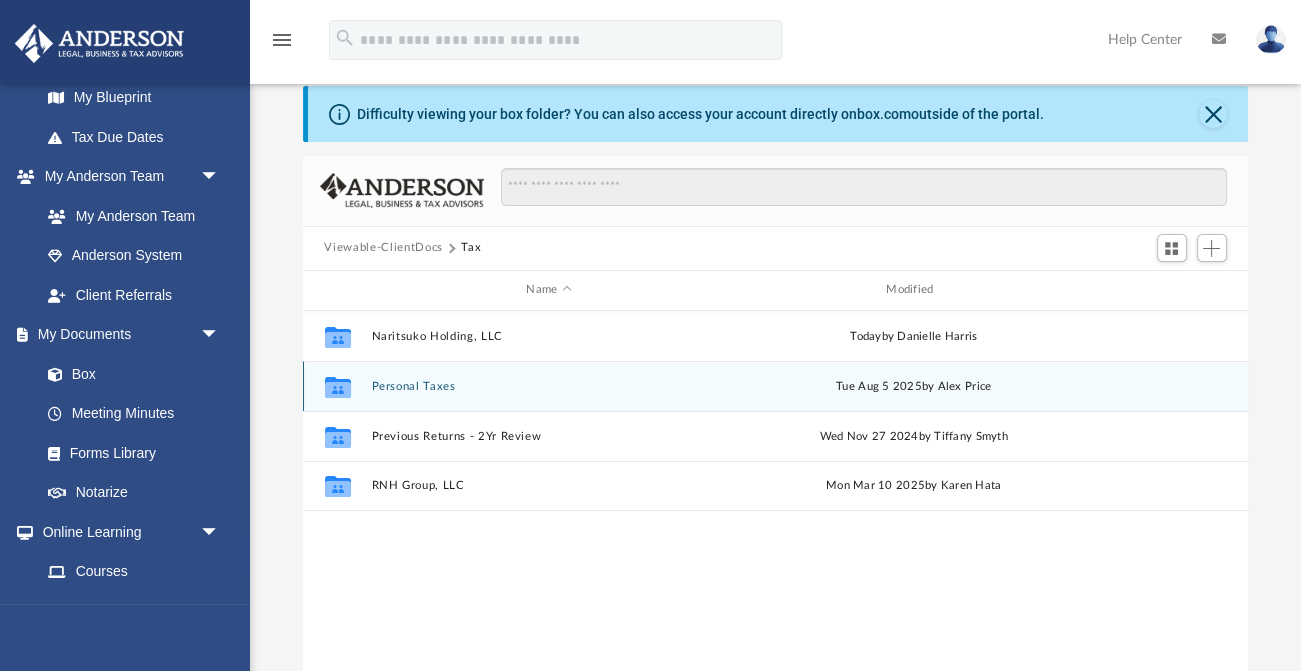 click on "Personal Taxes" at bounding box center (549, 385) 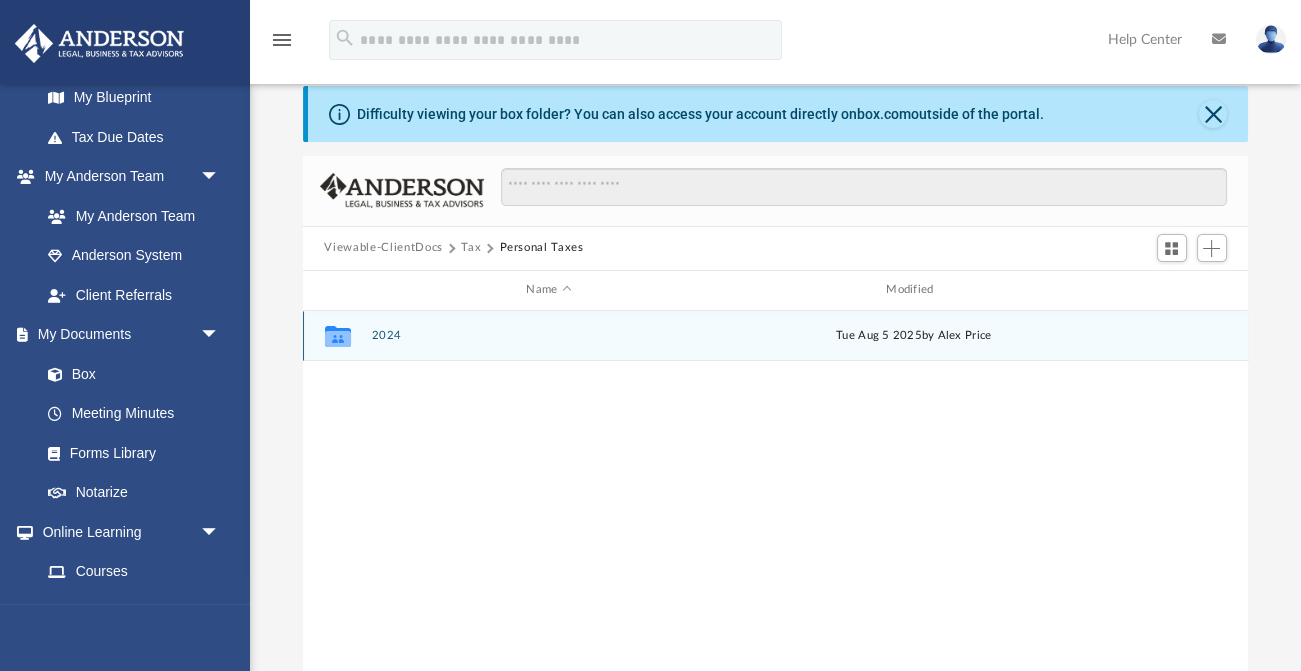 click on "2024" at bounding box center (549, 335) 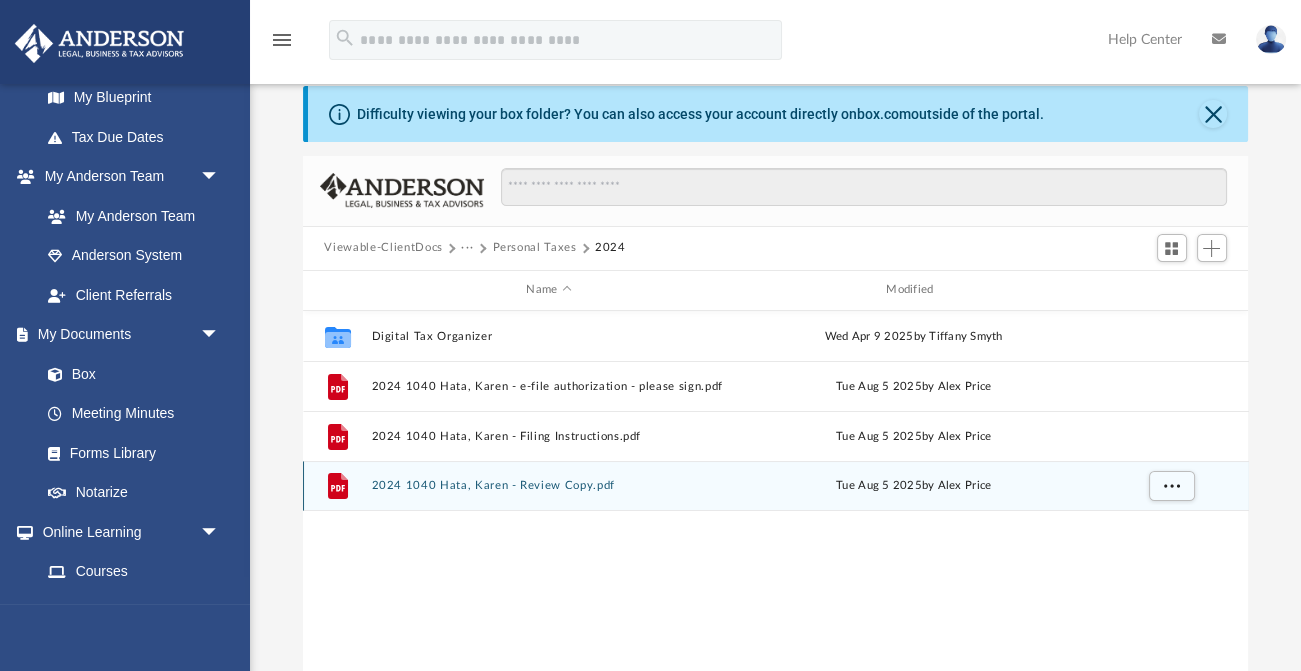 click on "2024 1040 Hata, Karen - Review Copy.pdf" at bounding box center (549, 485) 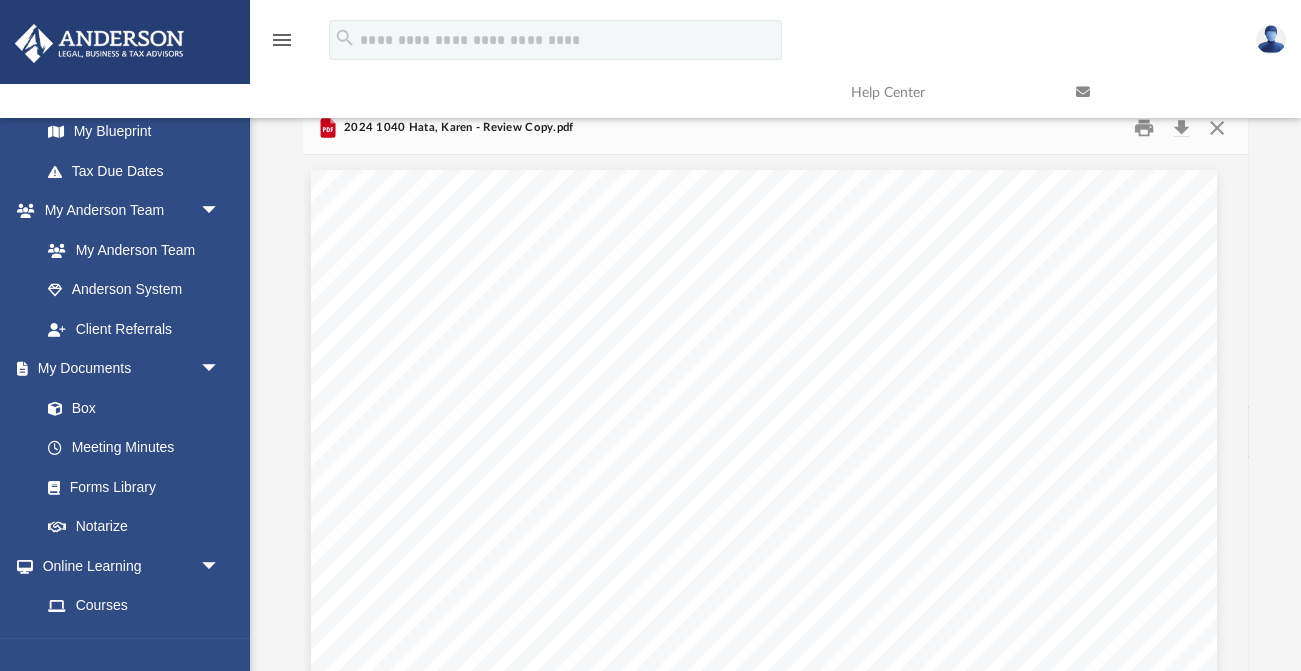 scroll, scrollTop: 0, scrollLeft: 11, axis: horizontal 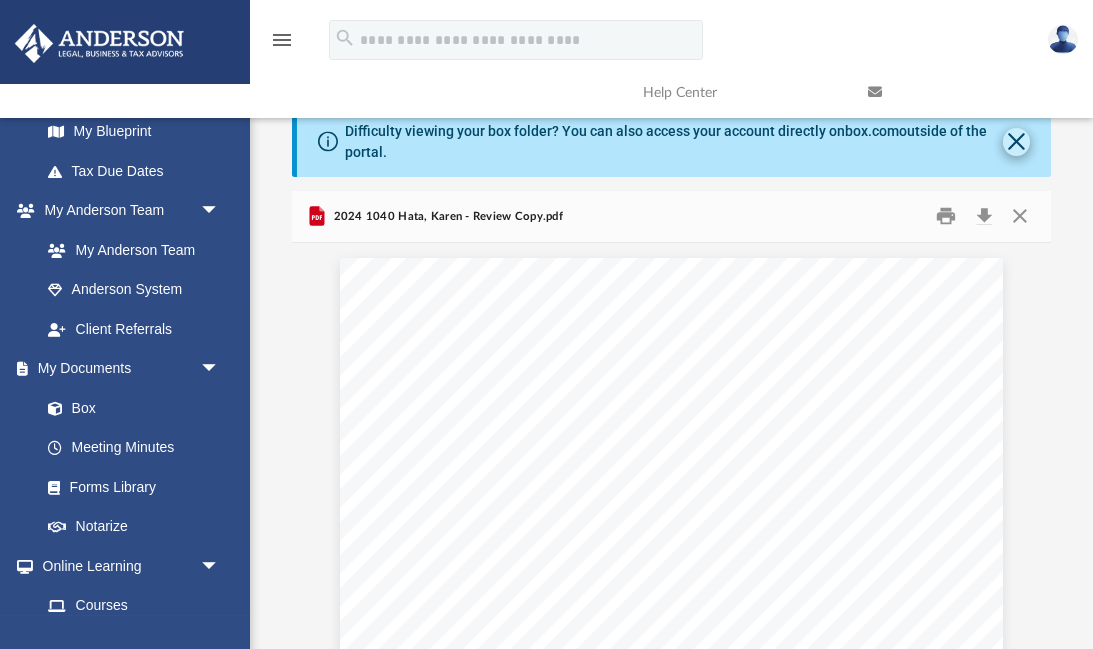 click 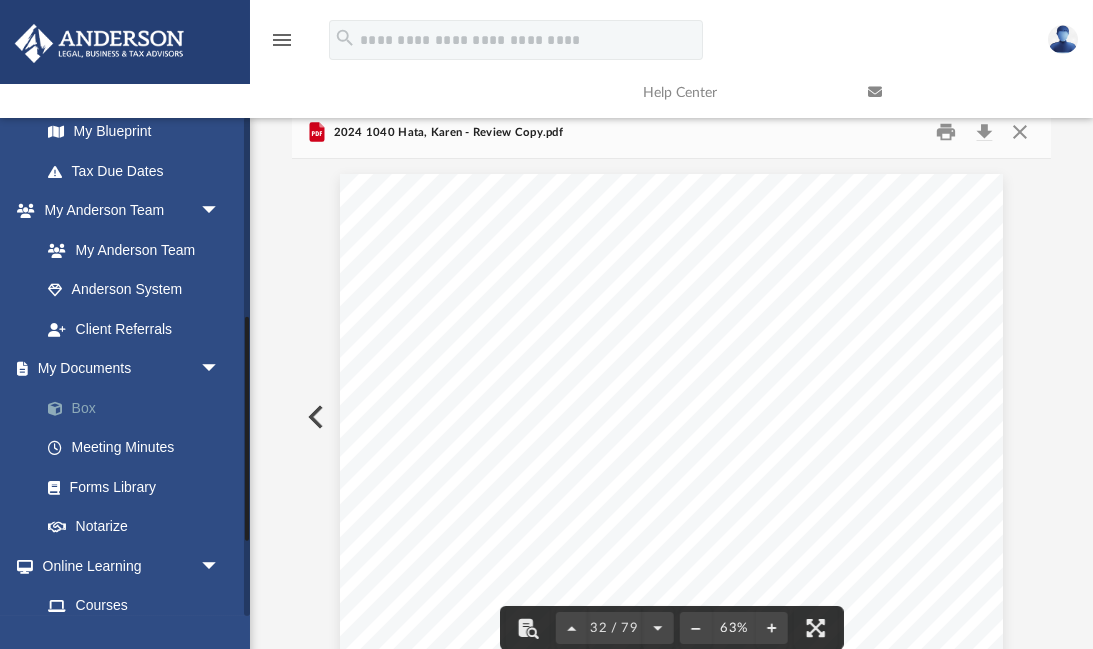 click on "Box" at bounding box center [139, 408] 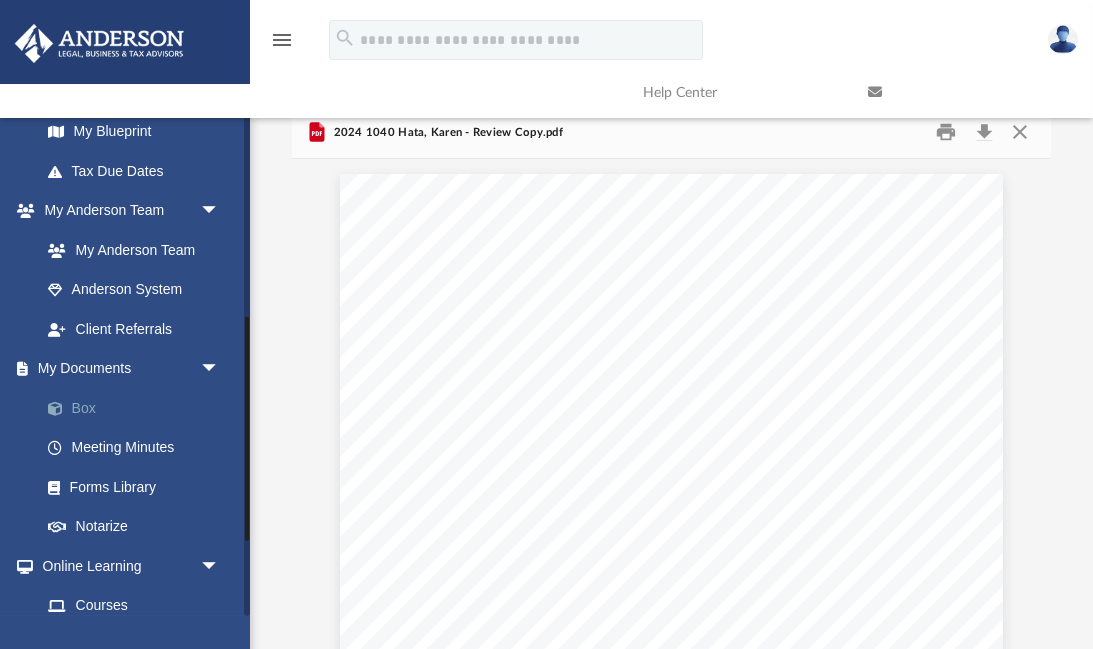 click on "Box" at bounding box center [139, 408] 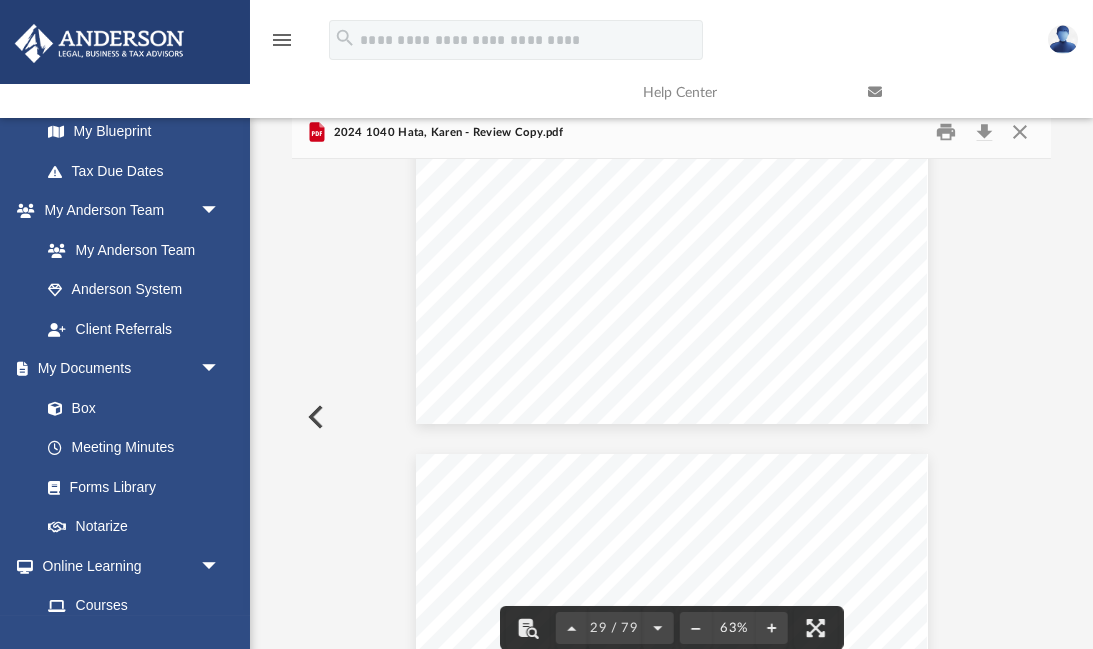 scroll, scrollTop: 18283, scrollLeft: 0, axis: vertical 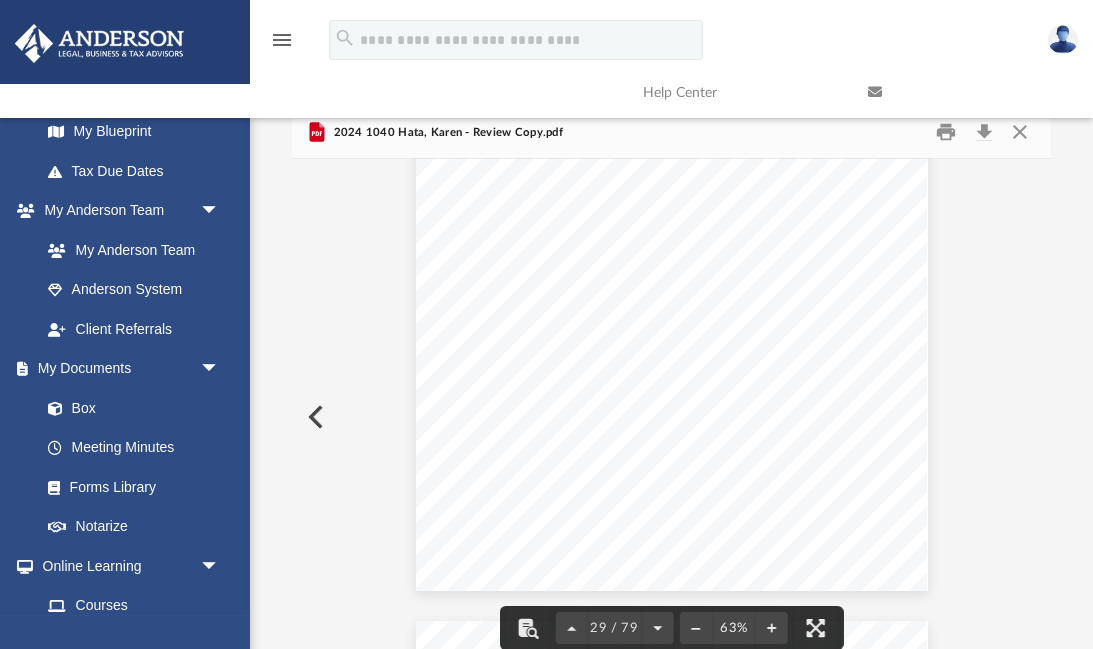 click at bounding box center [965, 92] 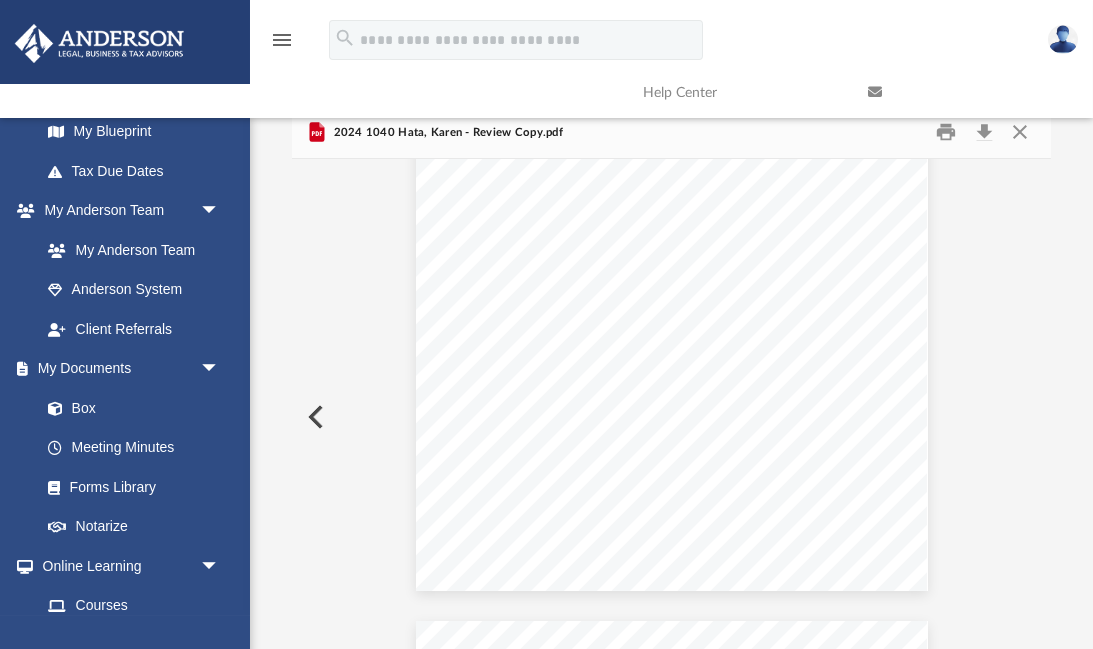 click at bounding box center [965, 92] 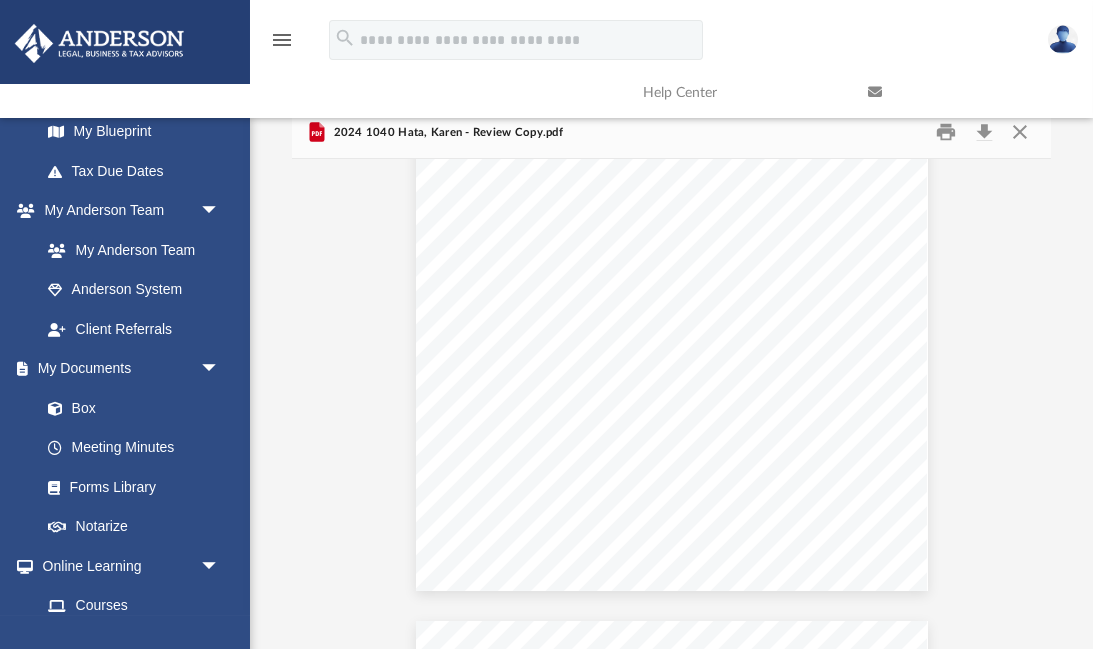 click at bounding box center [965, 92] 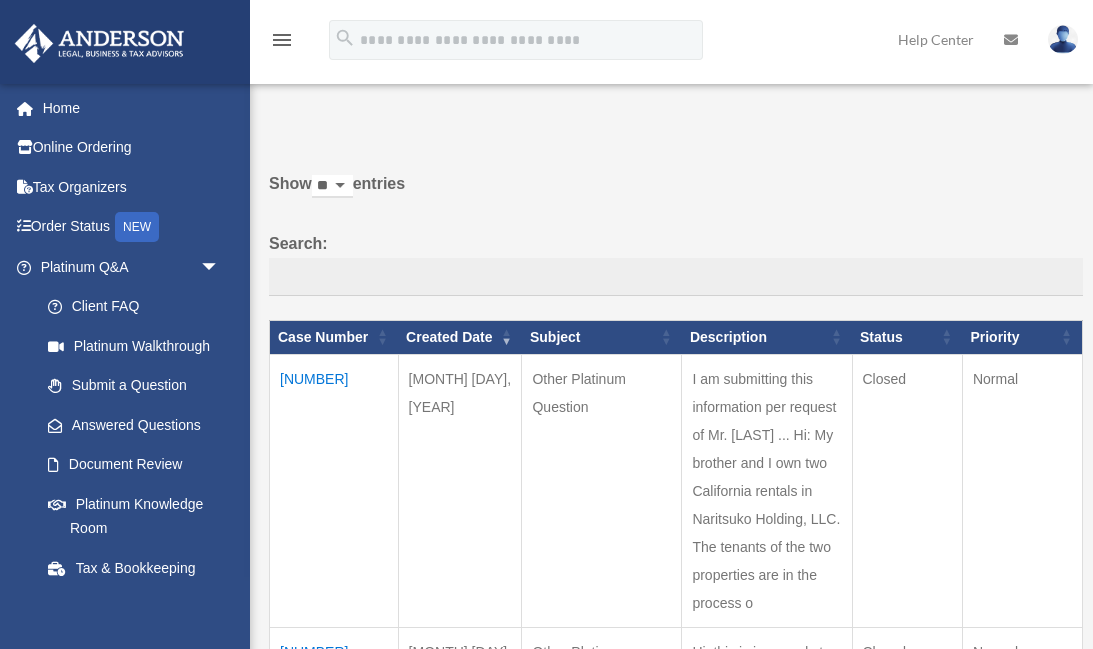 scroll, scrollTop: 0, scrollLeft: 0, axis: both 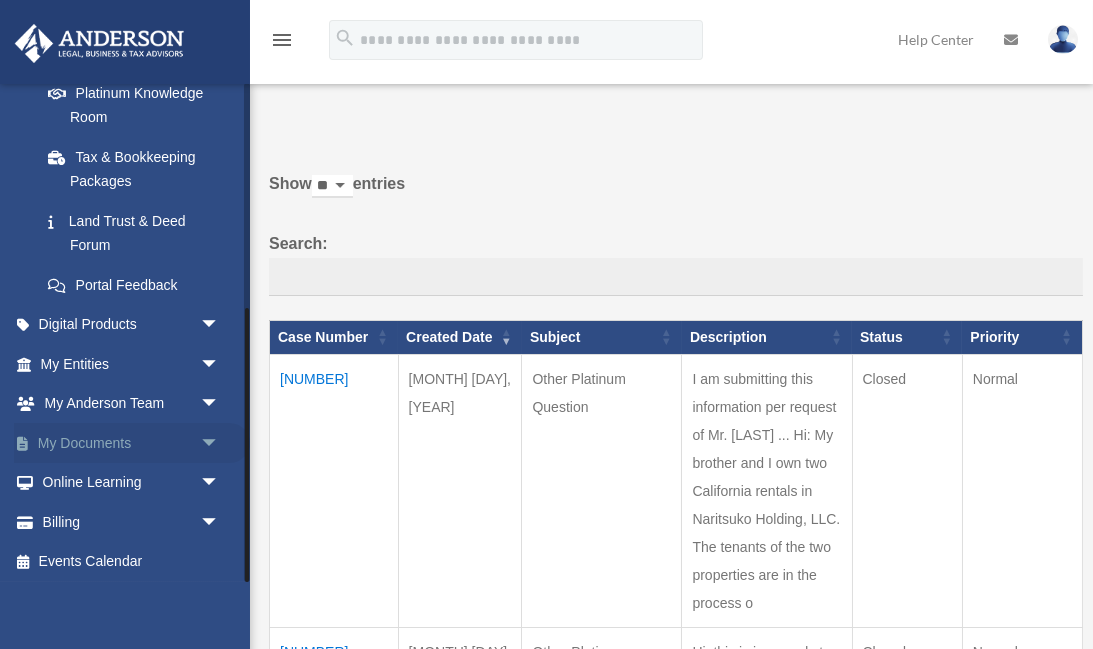 click on "My Documents arrow_drop_down" at bounding box center [132, 443] 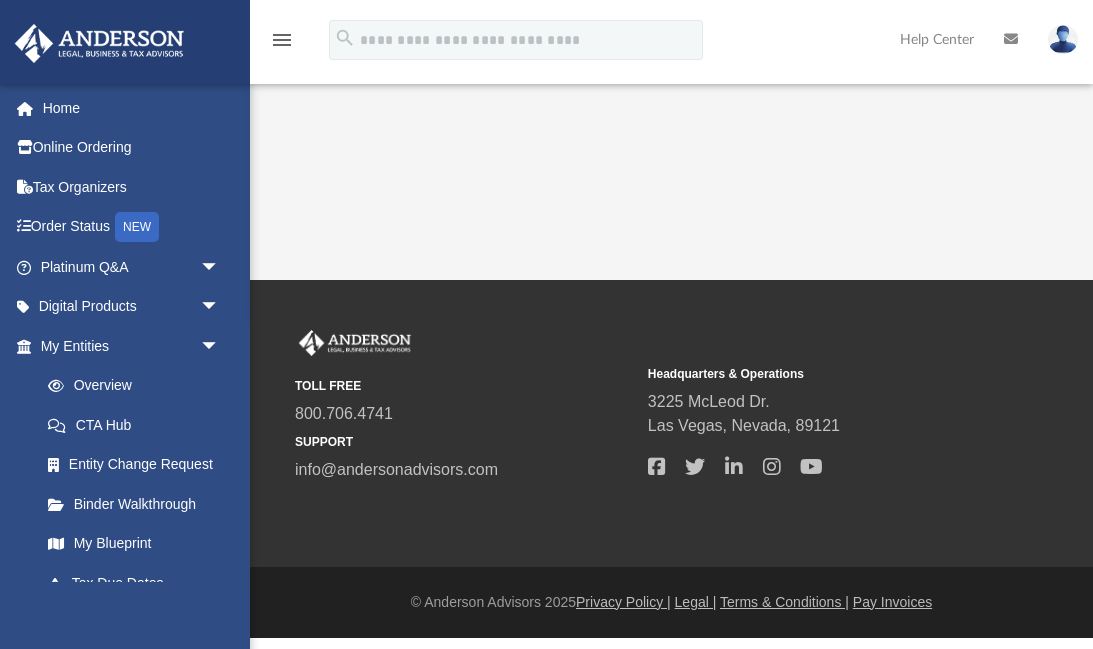 scroll, scrollTop: 0, scrollLeft: 0, axis: both 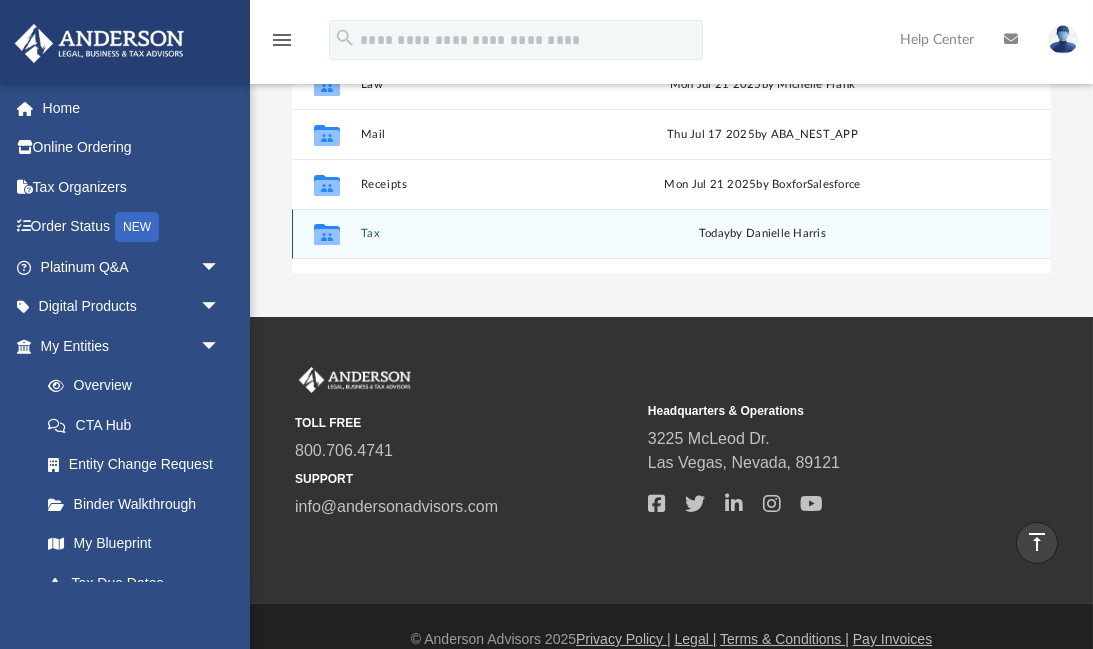 click on "Collaborated Folder Tax today by [FIRST] [LAST]" at bounding box center [671, 234] 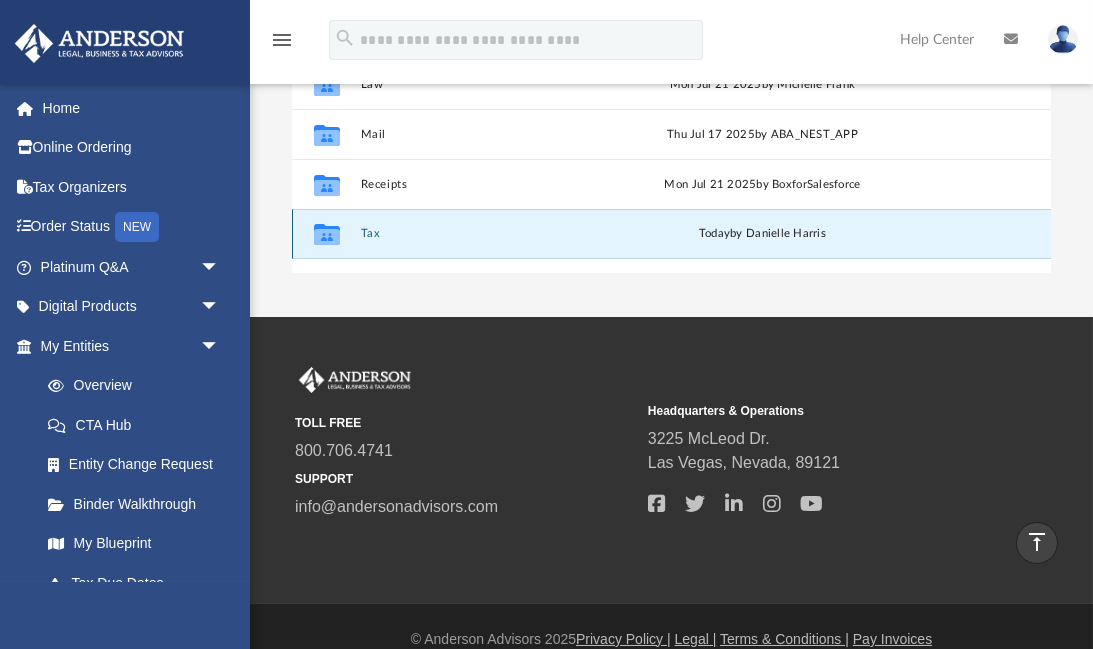 click on "today" at bounding box center (714, 233) 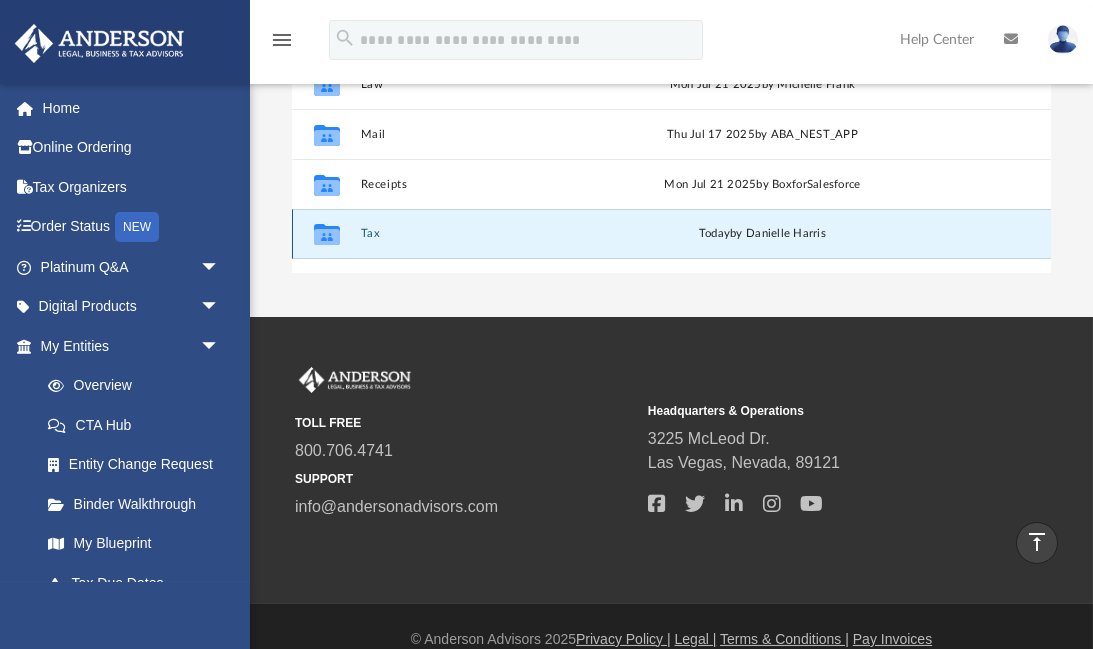 click on "Tax" at bounding box center [492, 234] 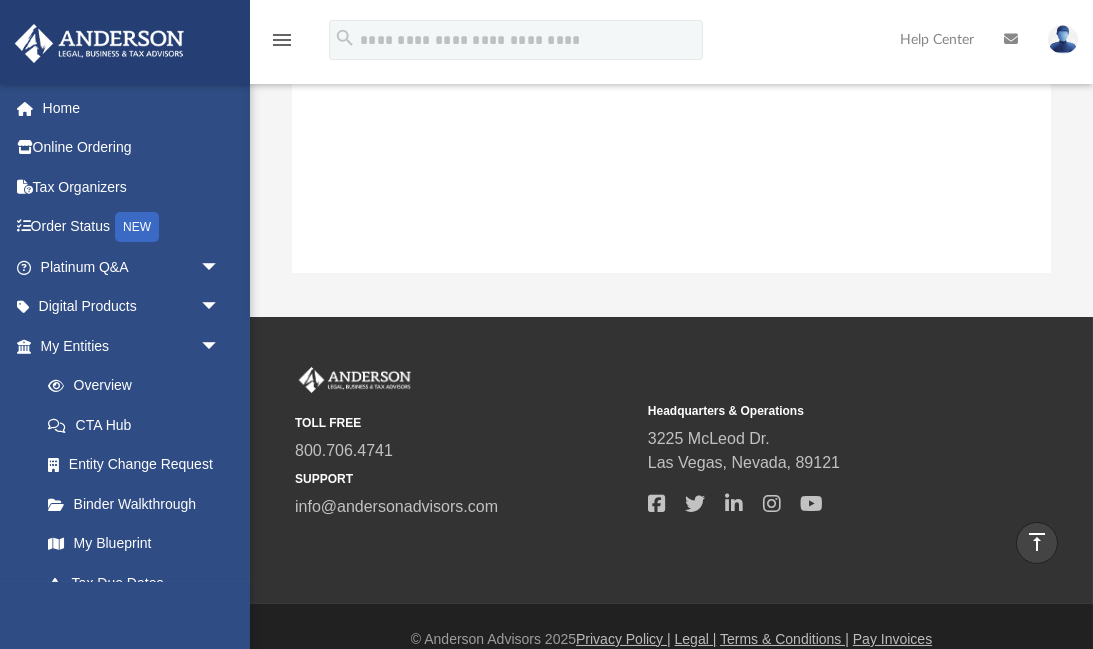 scroll, scrollTop: 45, scrollLeft: 0, axis: vertical 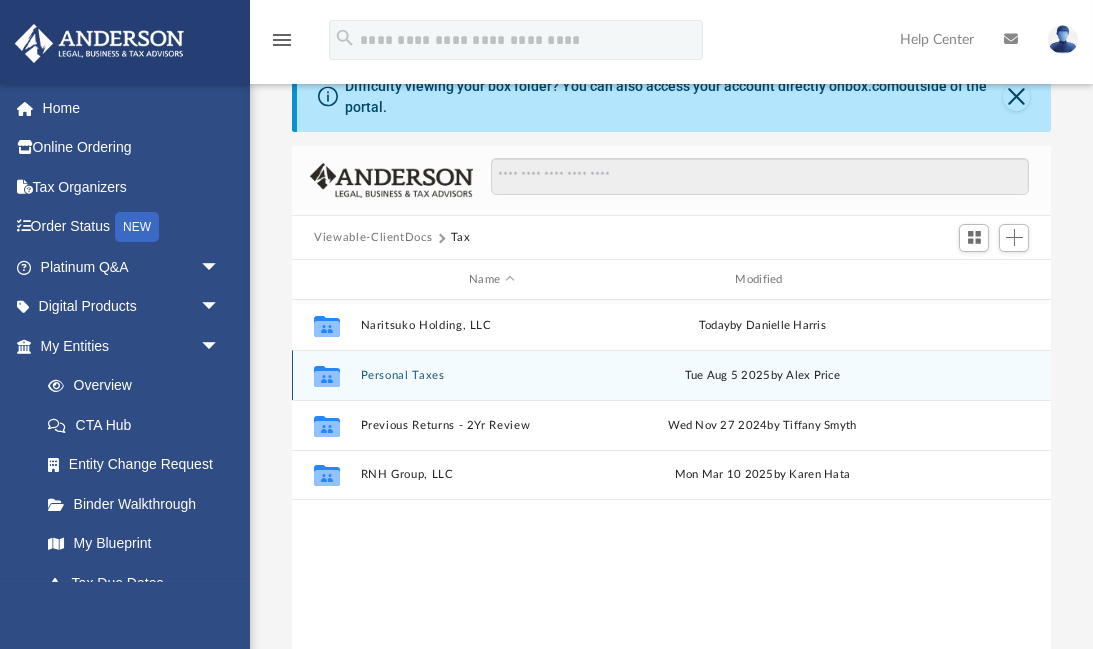 click on "Personal Taxes" at bounding box center (492, 375) 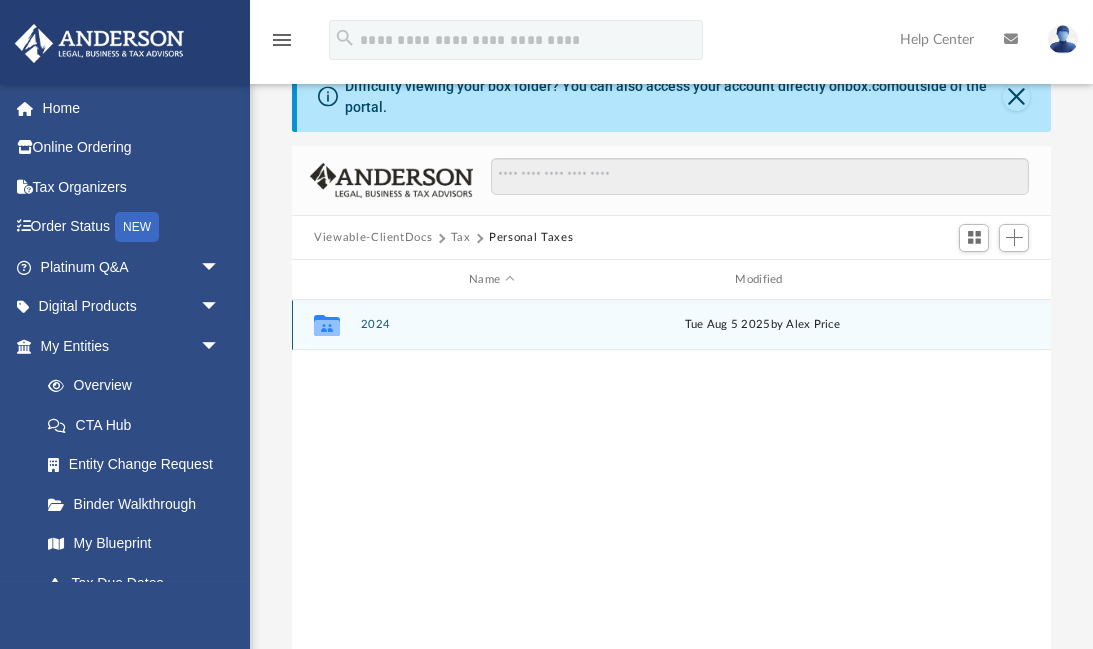 click on "2024" at bounding box center (492, 325) 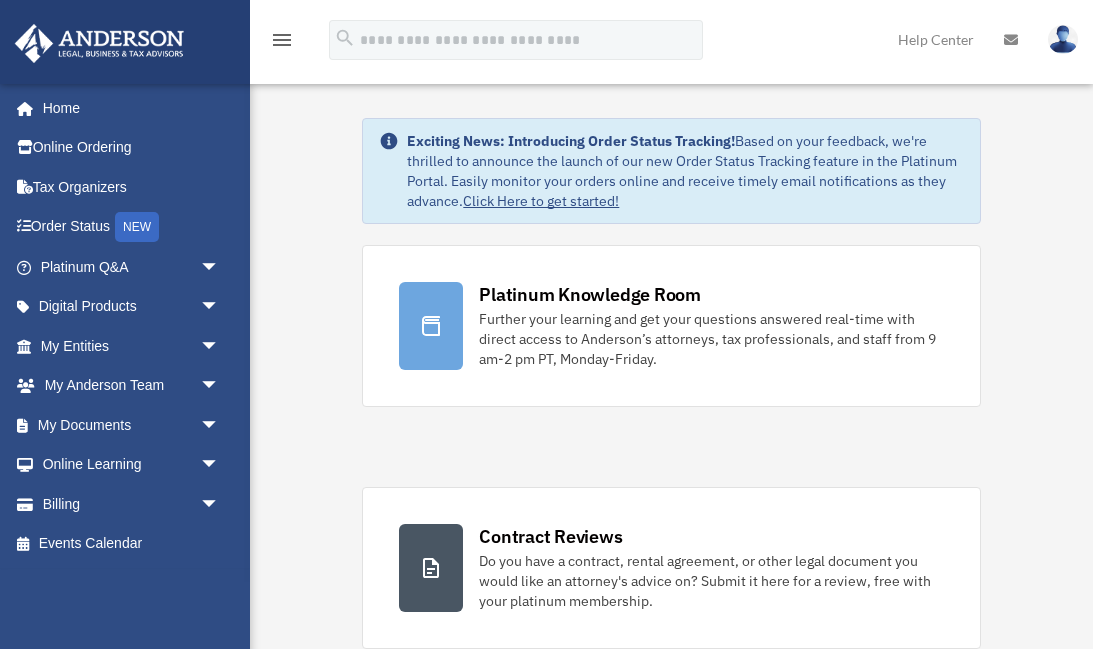 scroll, scrollTop: 0, scrollLeft: 0, axis: both 